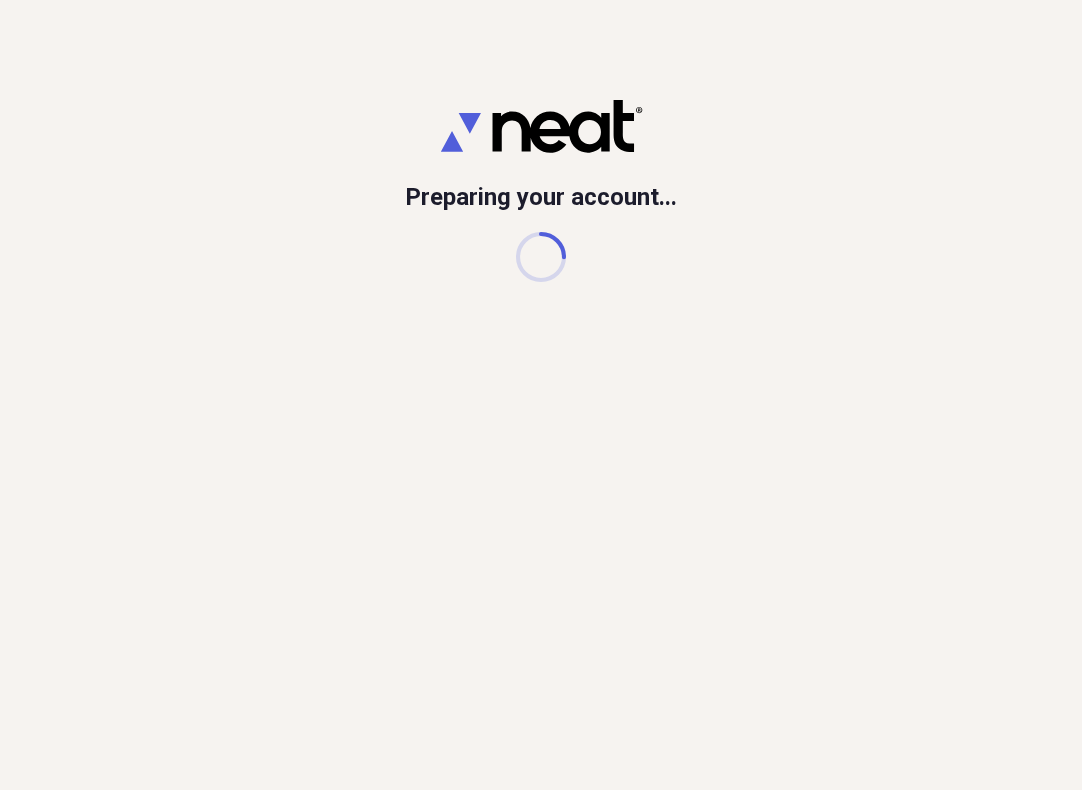 scroll, scrollTop: 0, scrollLeft: 0, axis: both 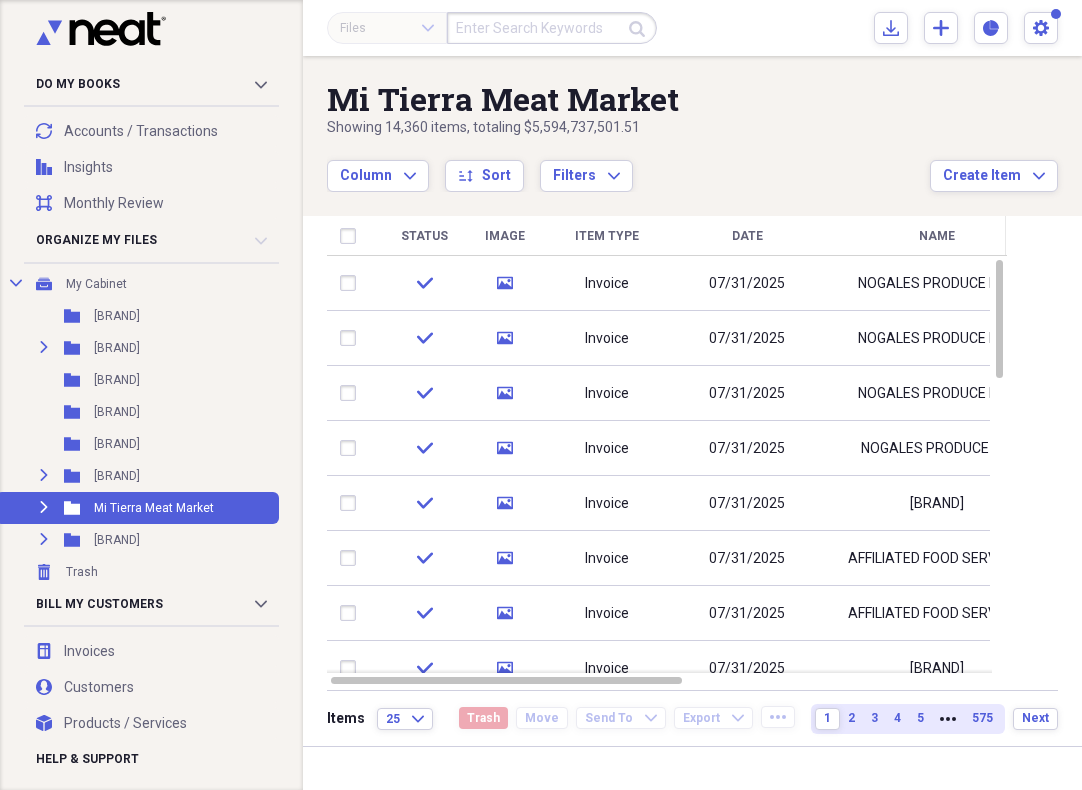 click at bounding box center (552, 28) 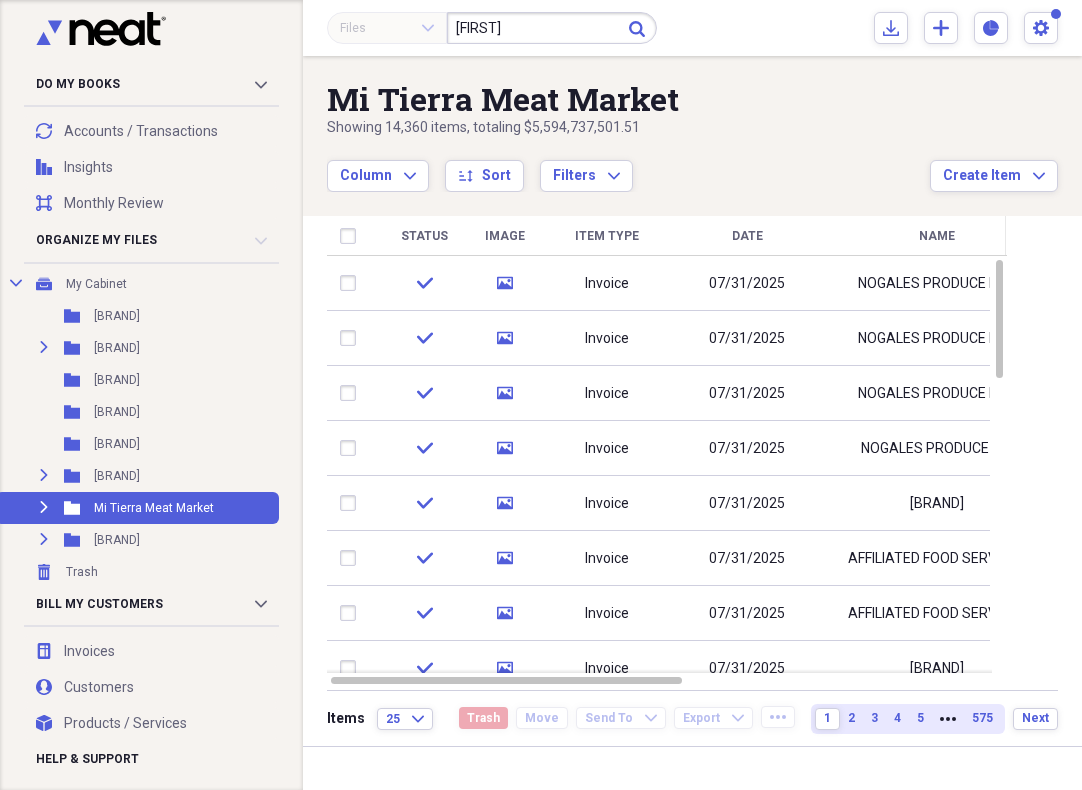 type on "w" 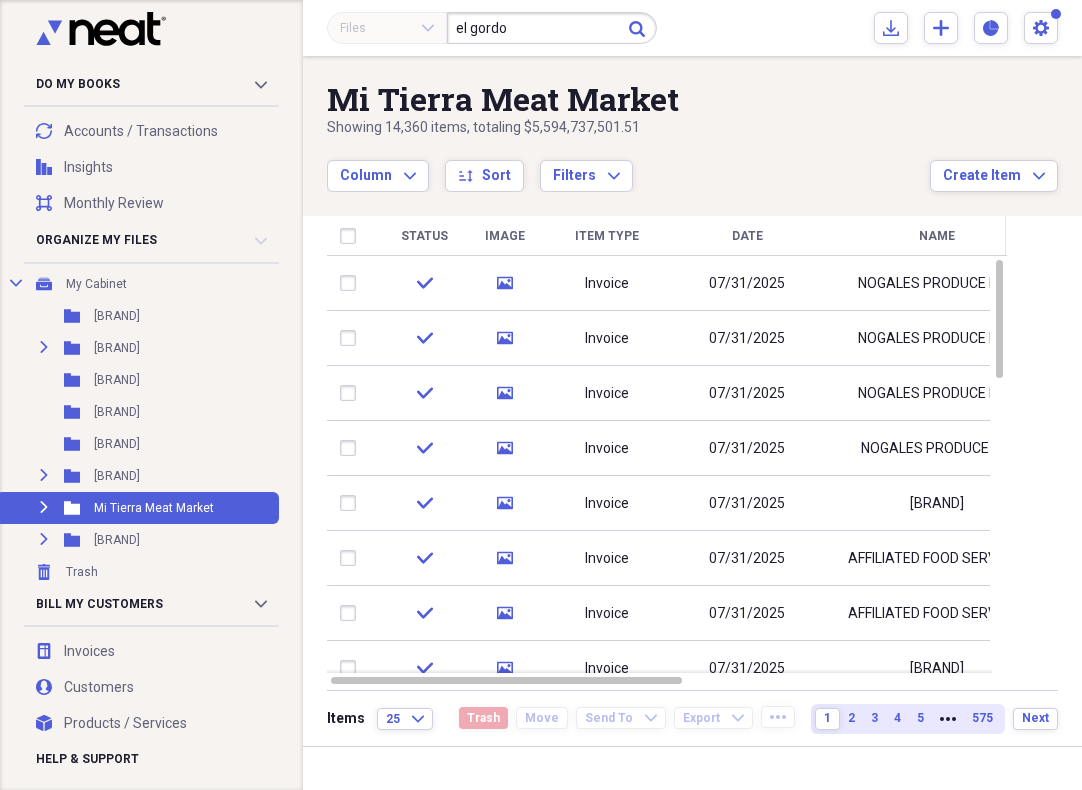 type on "el gordo" 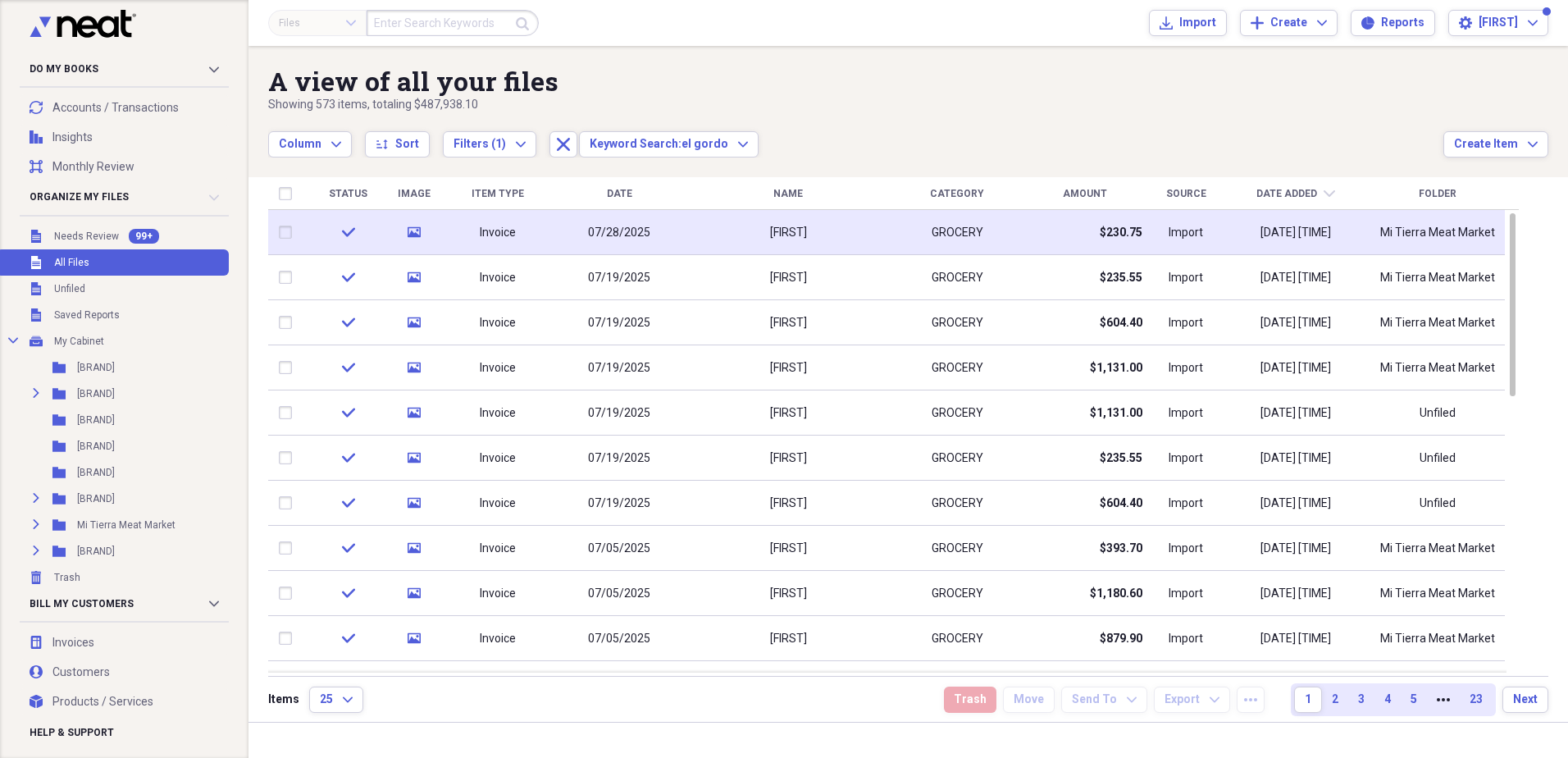 scroll, scrollTop: 0, scrollLeft: 0, axis: both 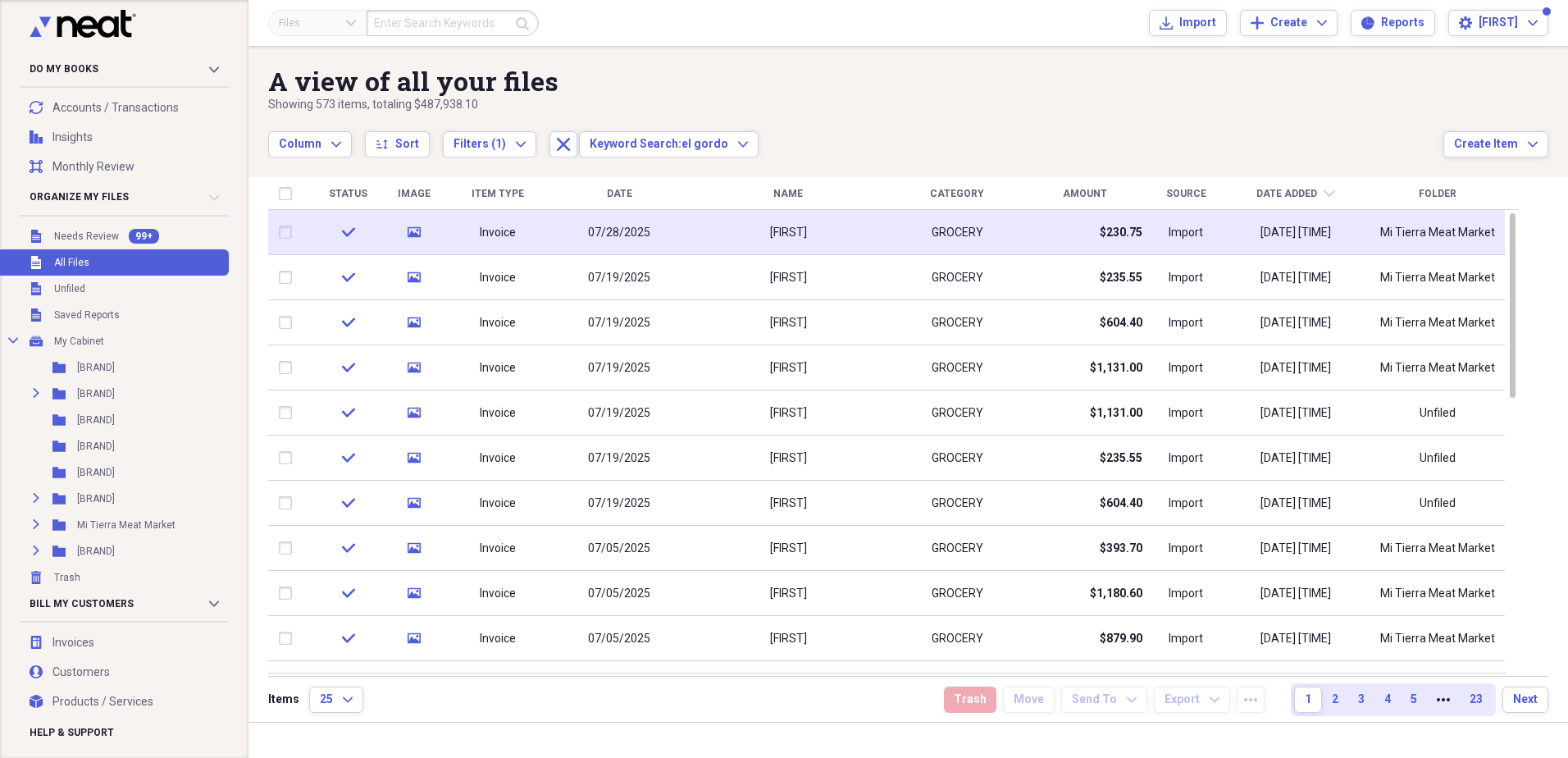 click on "[FIRST]" at bounding box center (788, 232) 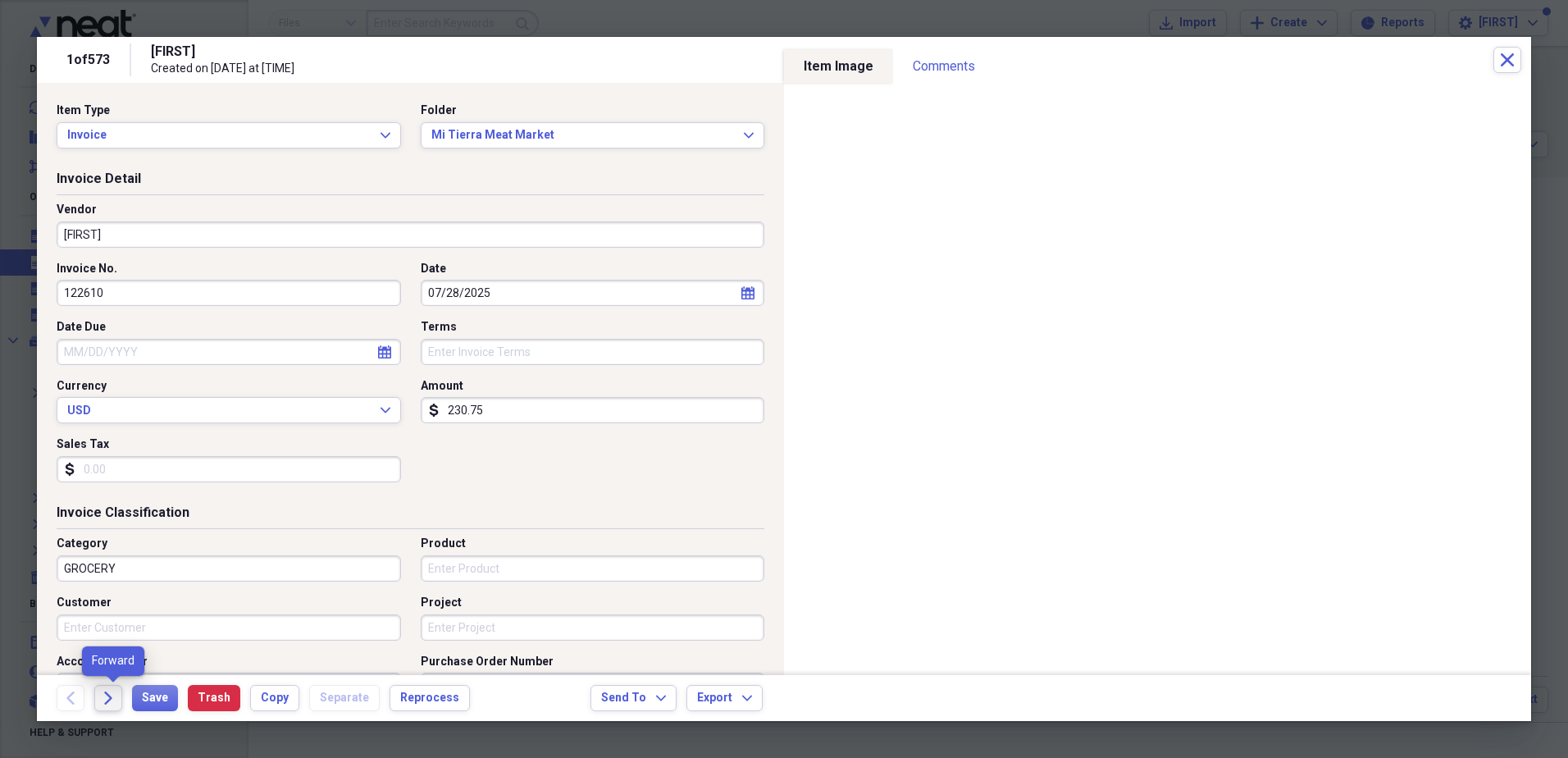 click on "Forward" at bounding box center [108, 698] 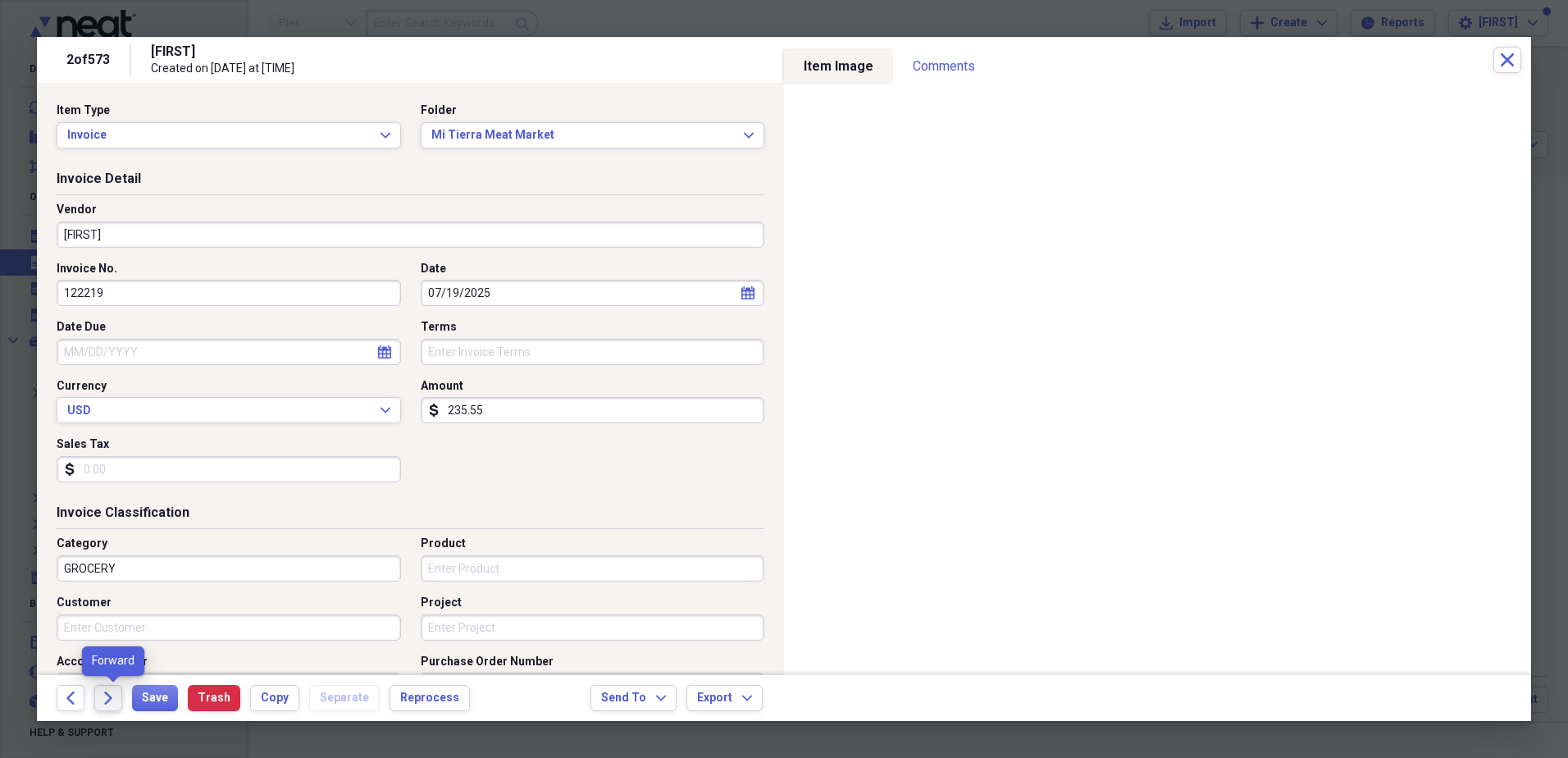 click 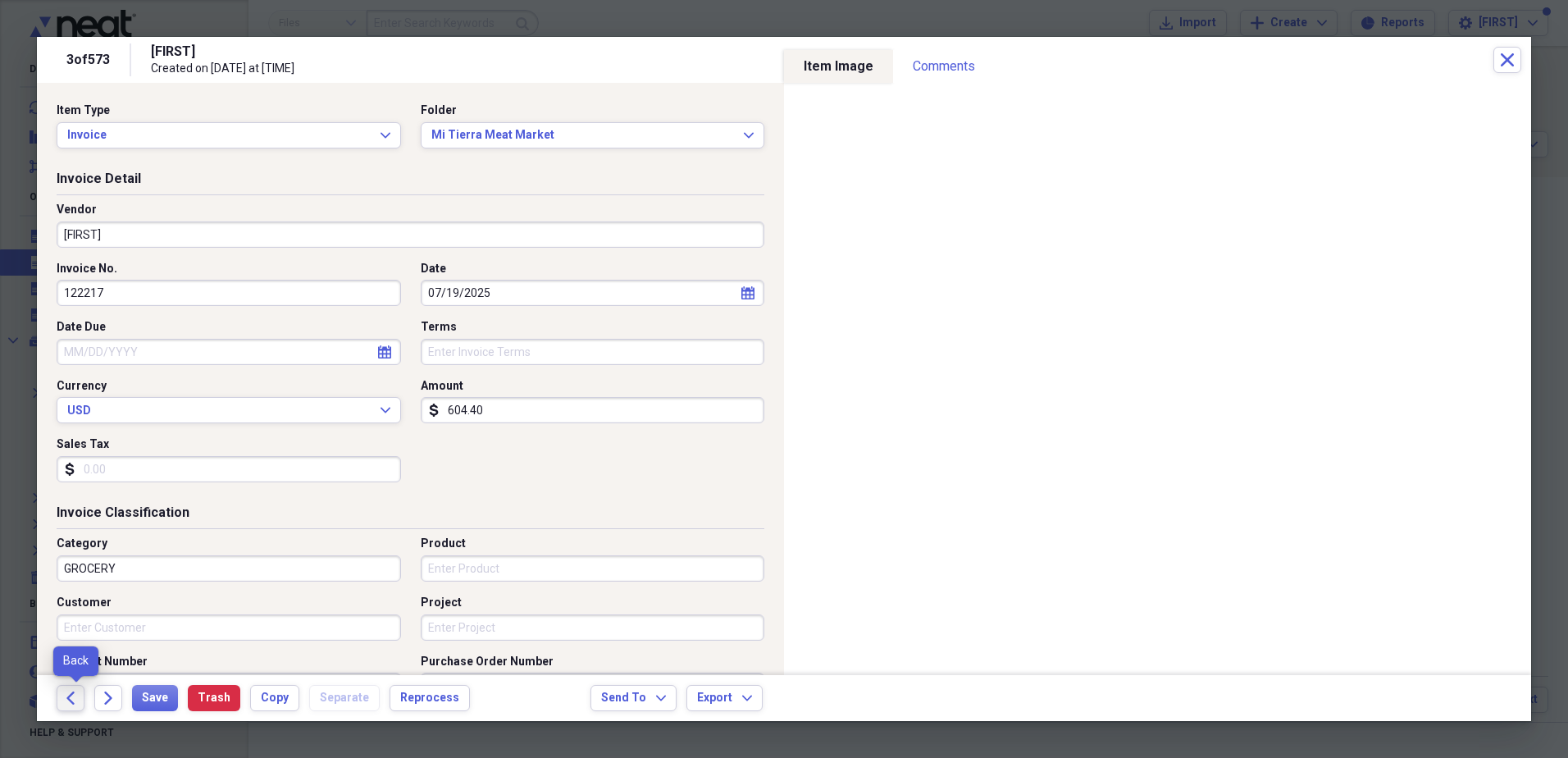 click on "Back" 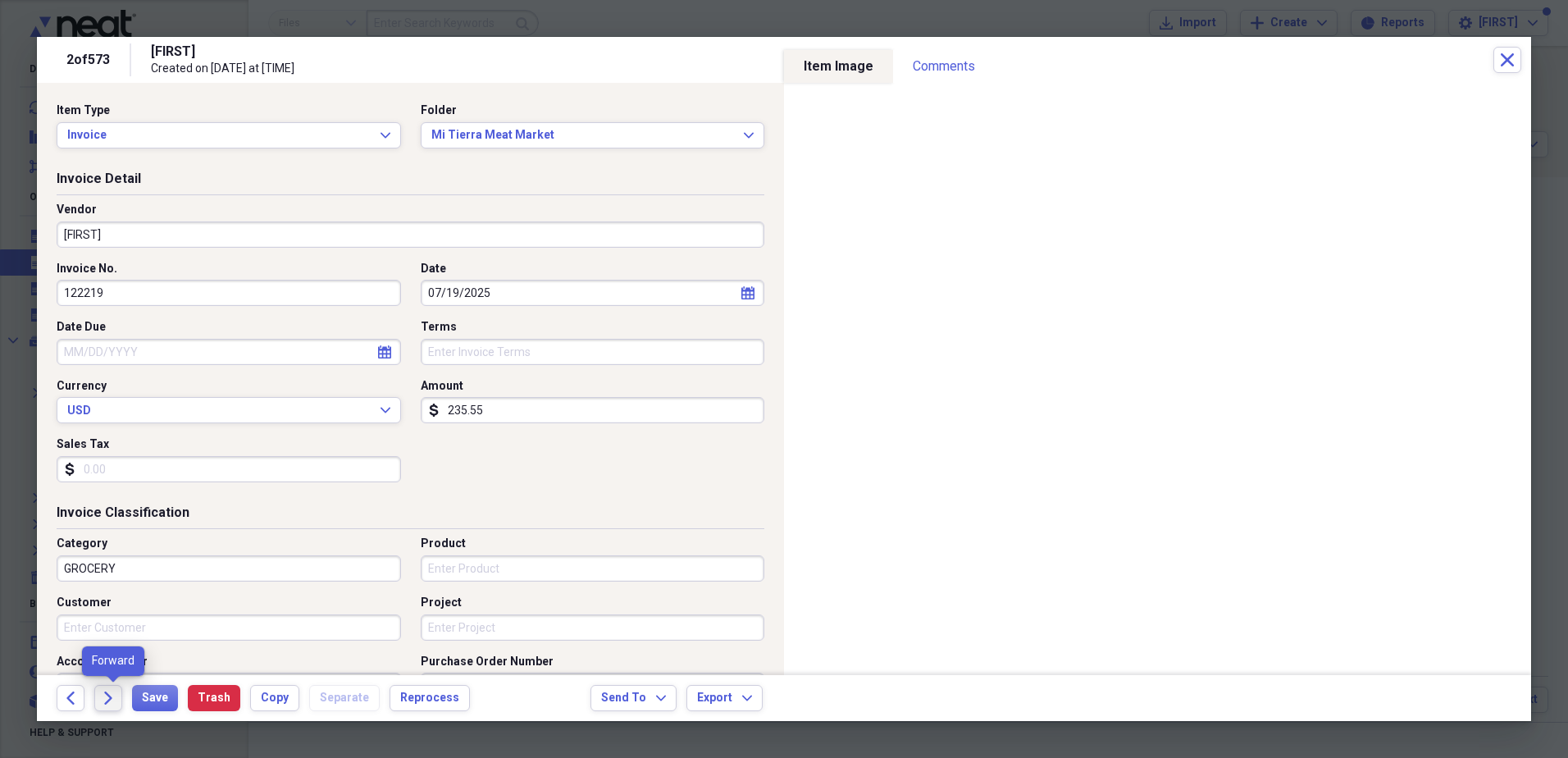 click on "Forward" 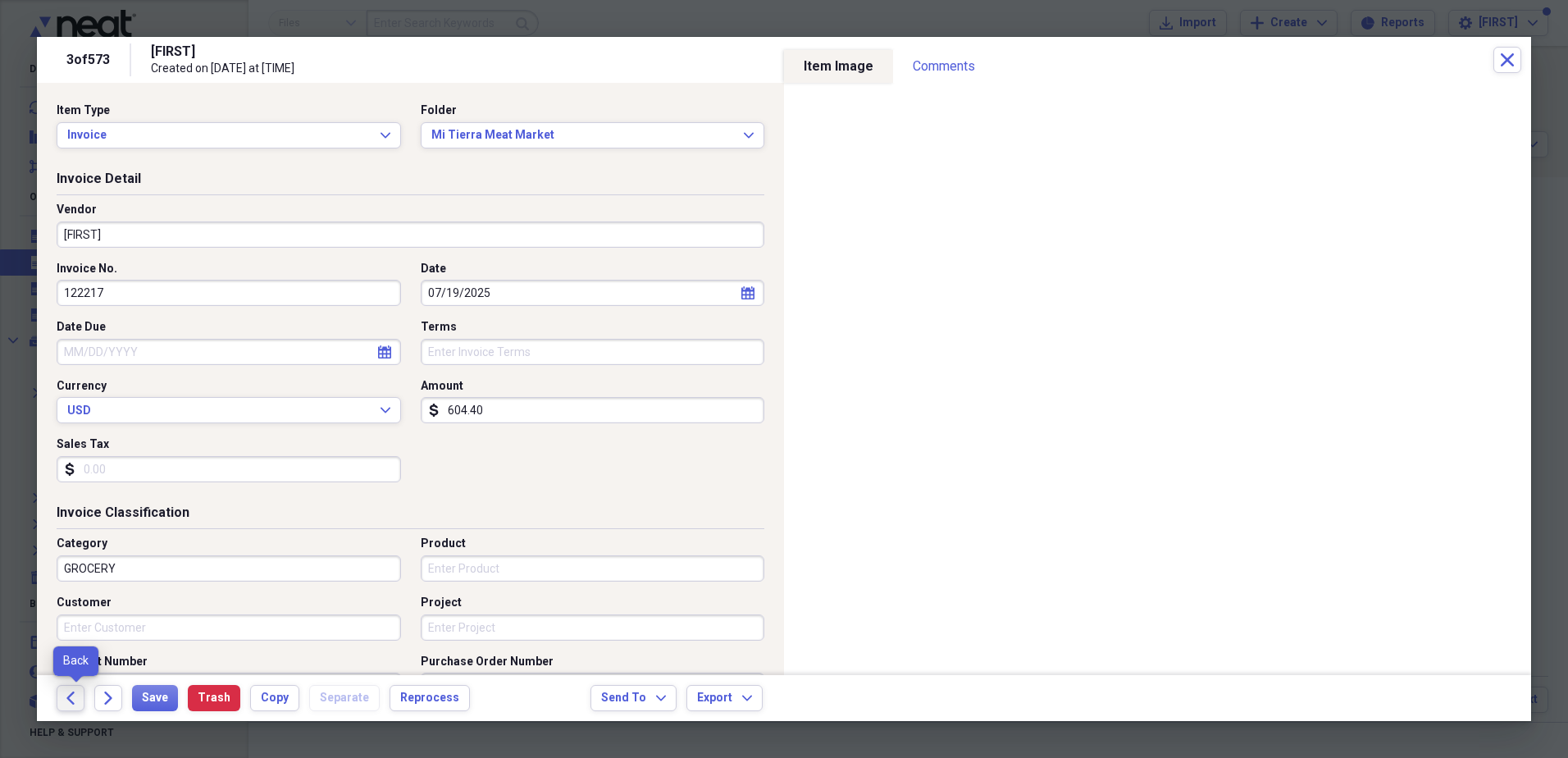 click on "Back" 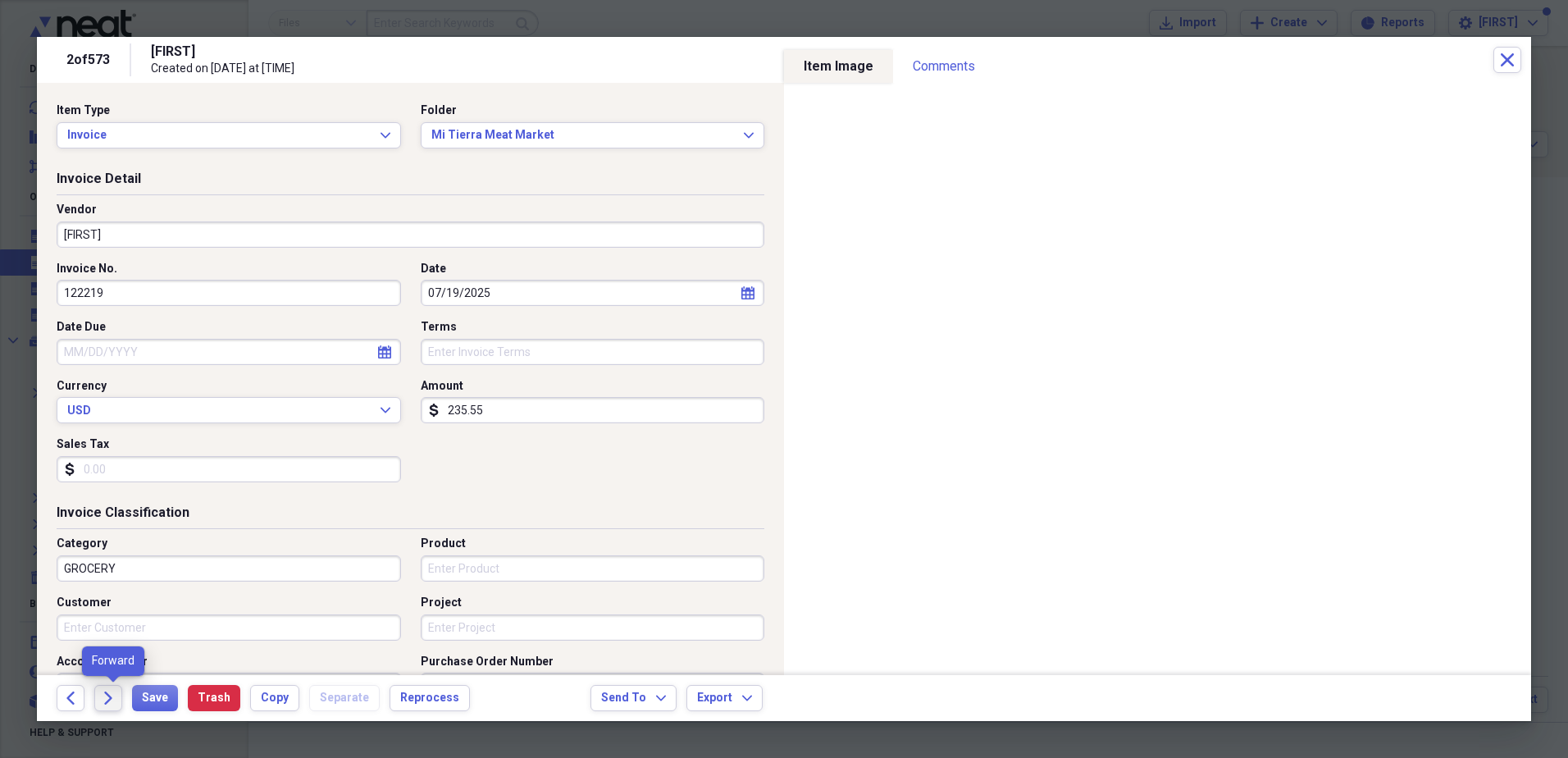 click on "Forward" 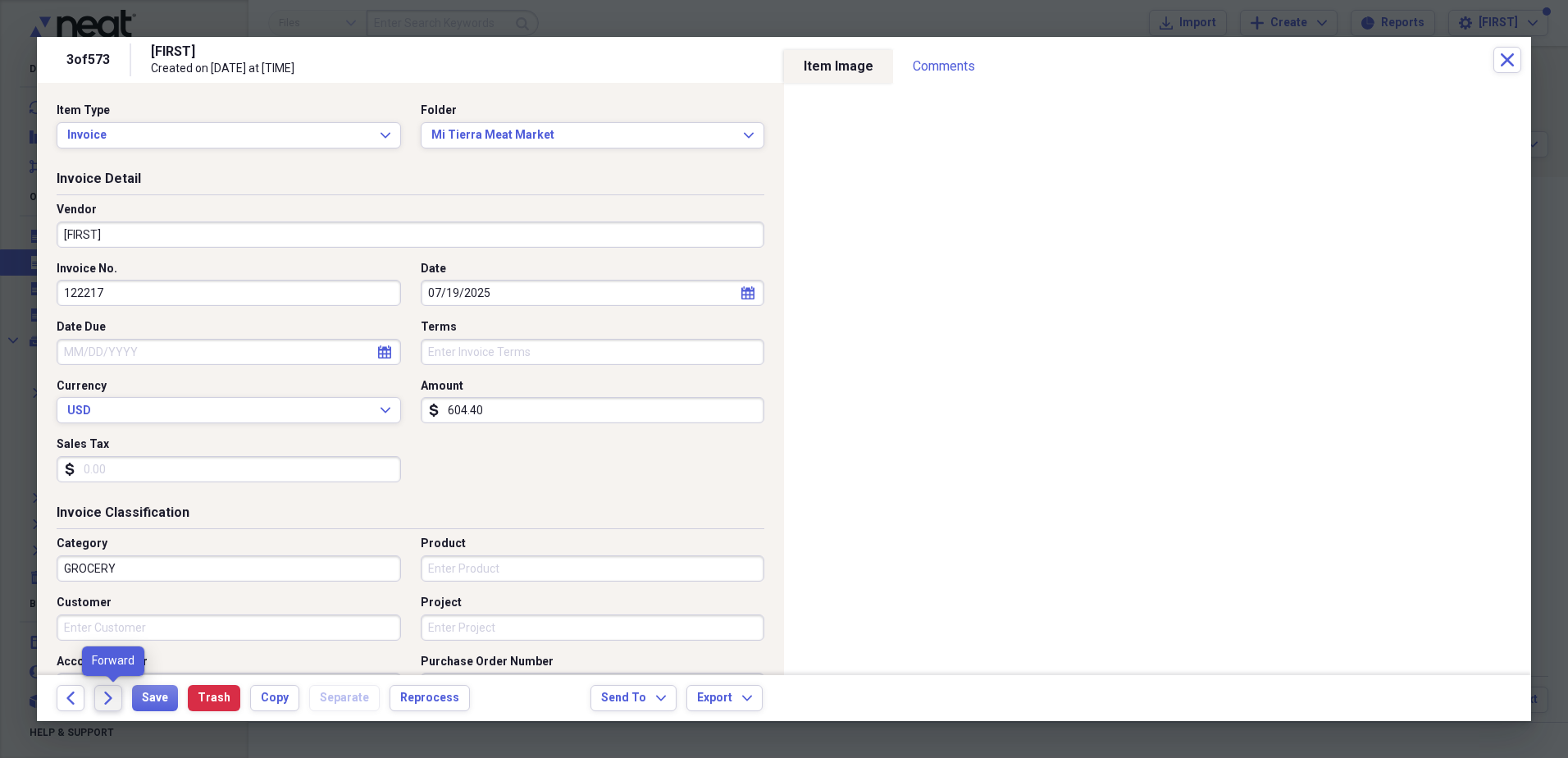 click 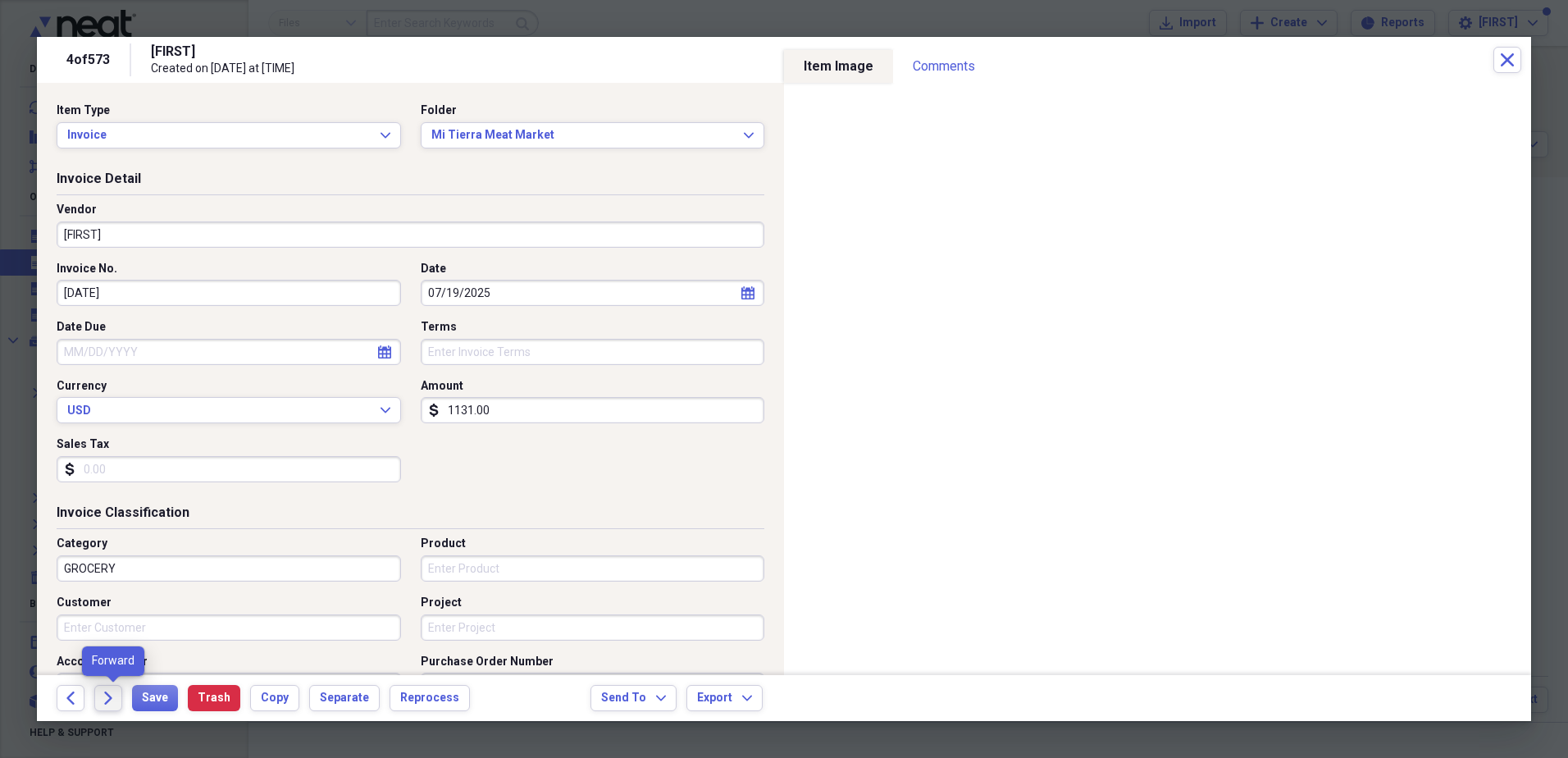 click on "Forward" 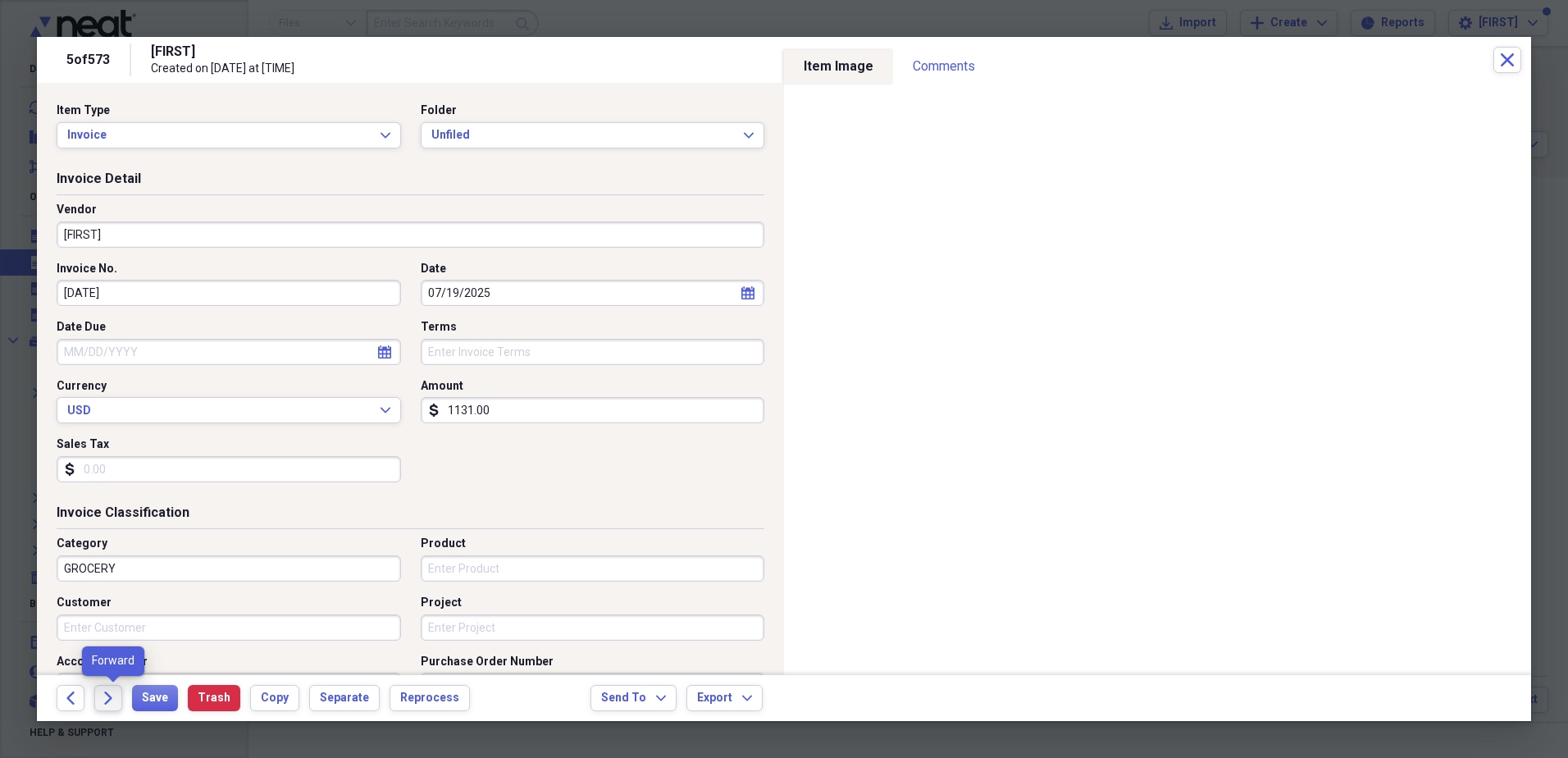 click on "Forward" 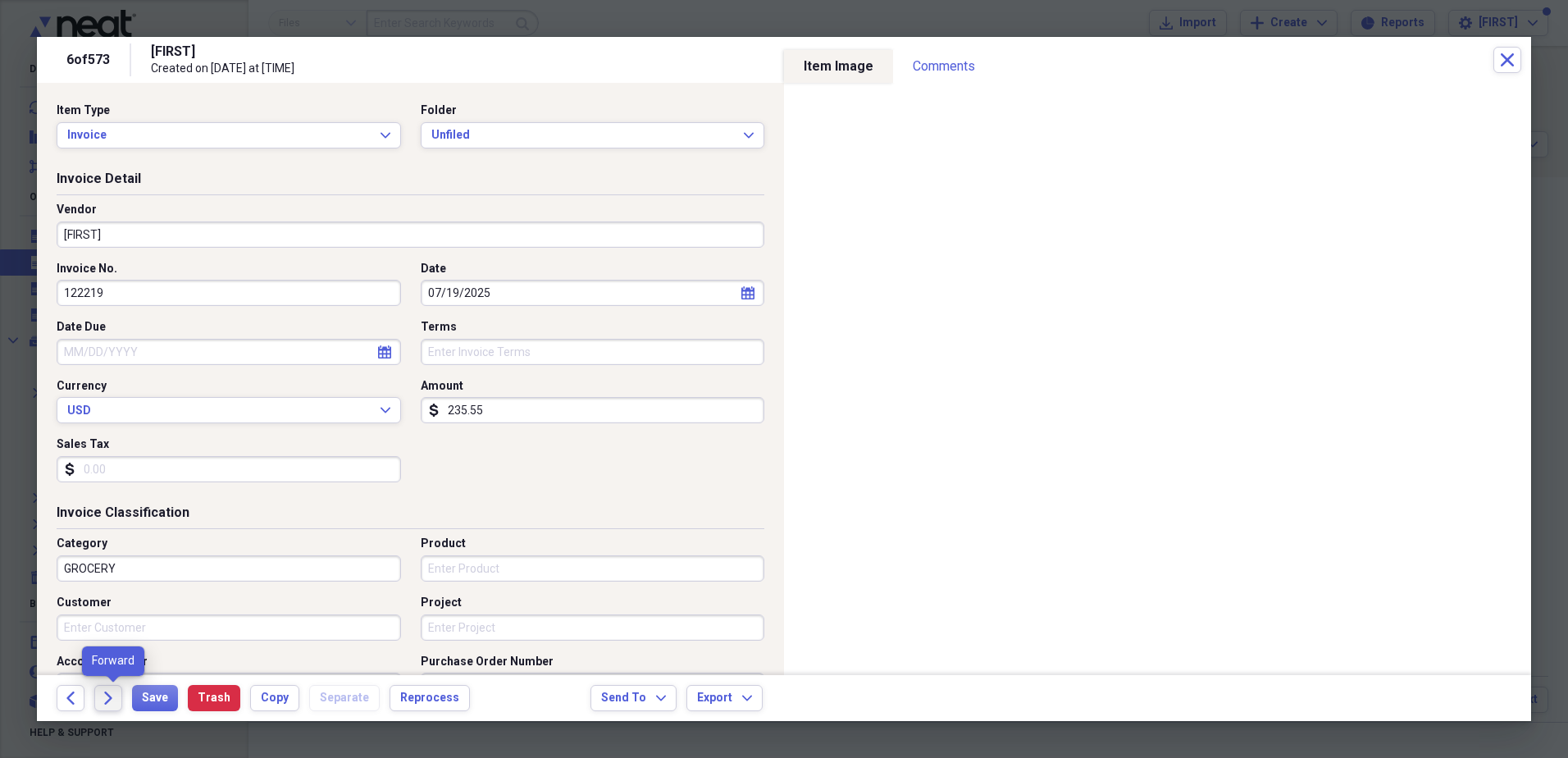 click on "Forward" 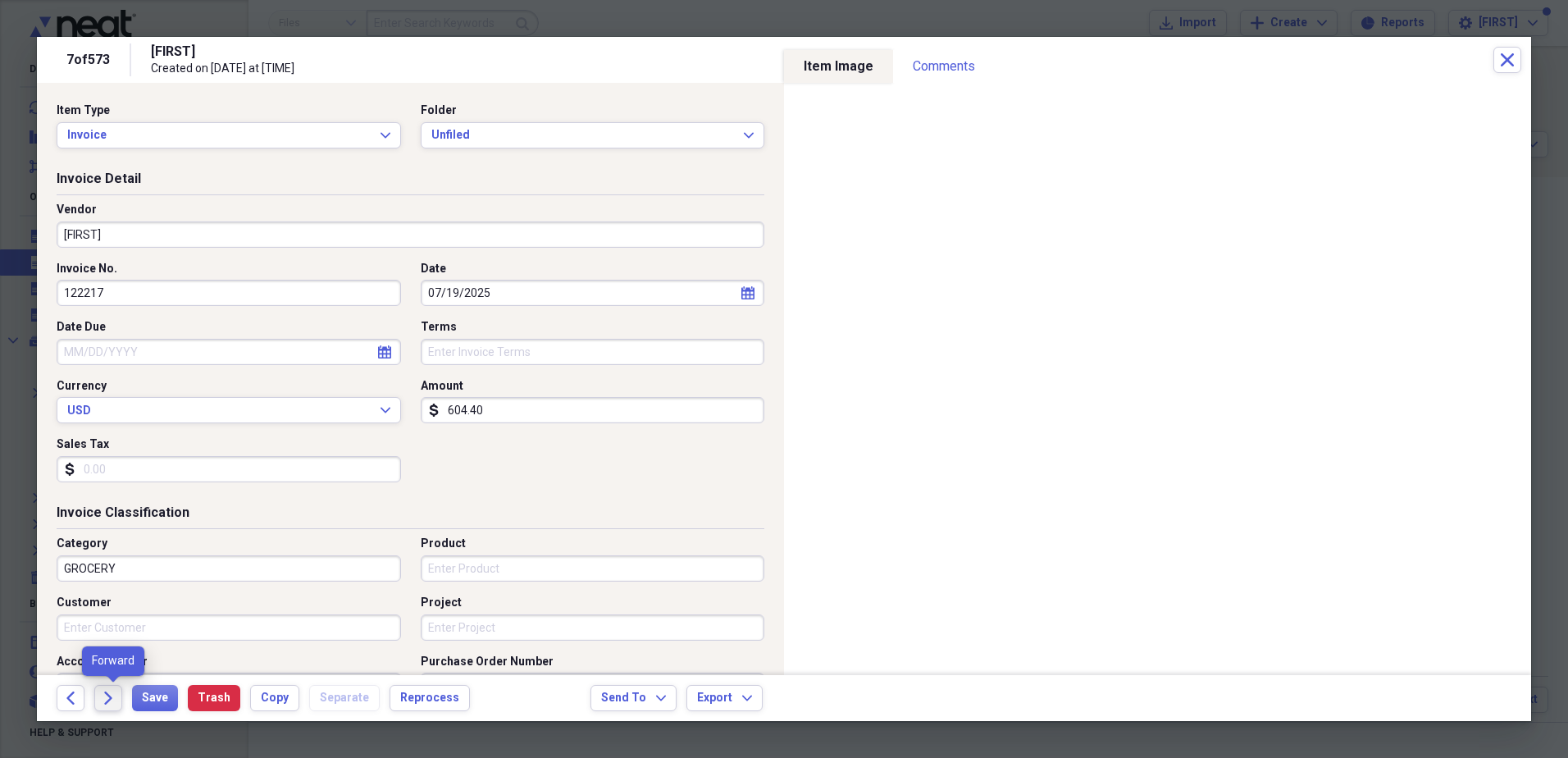 click on "Forward" 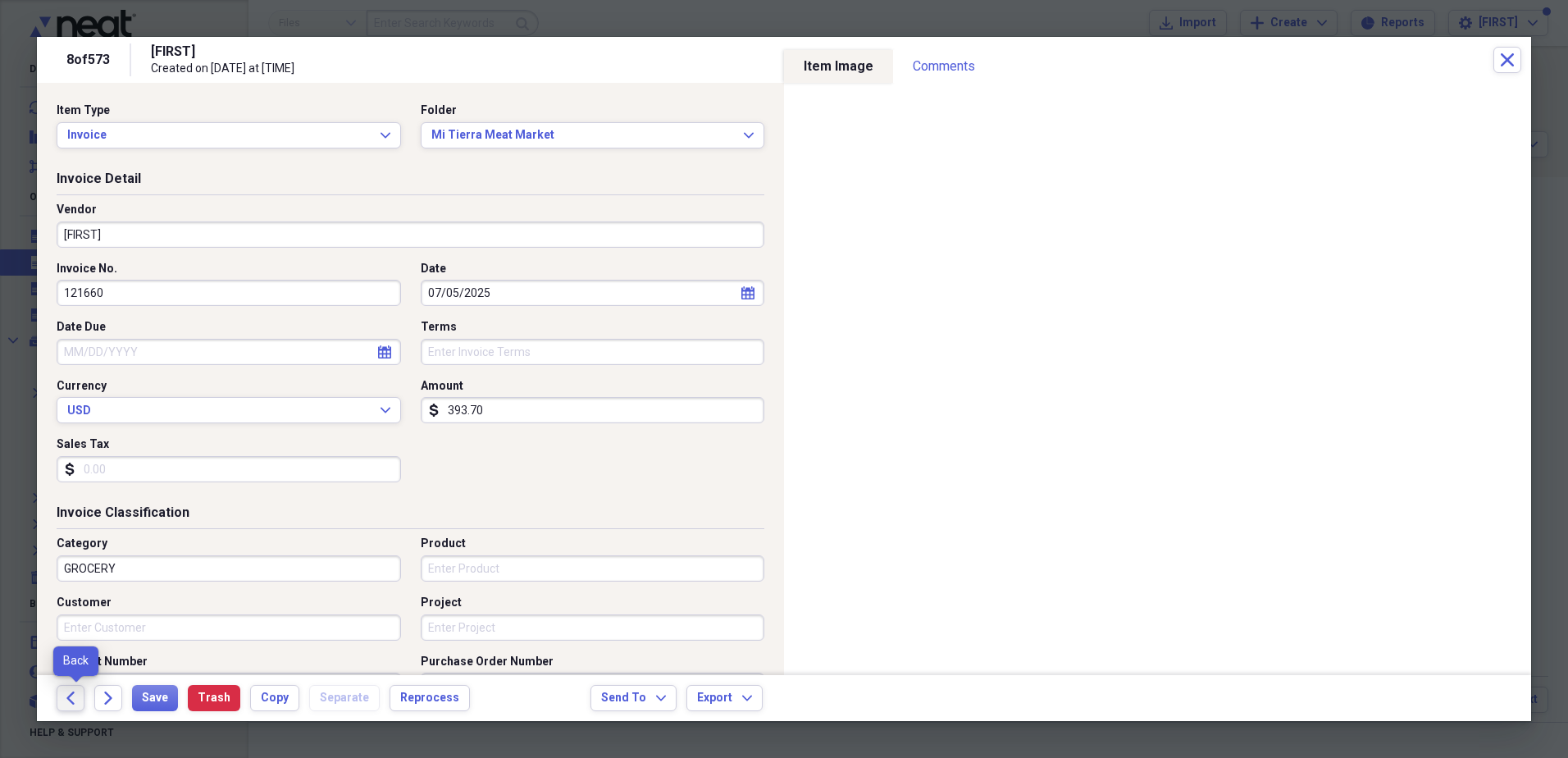 click on "Back" 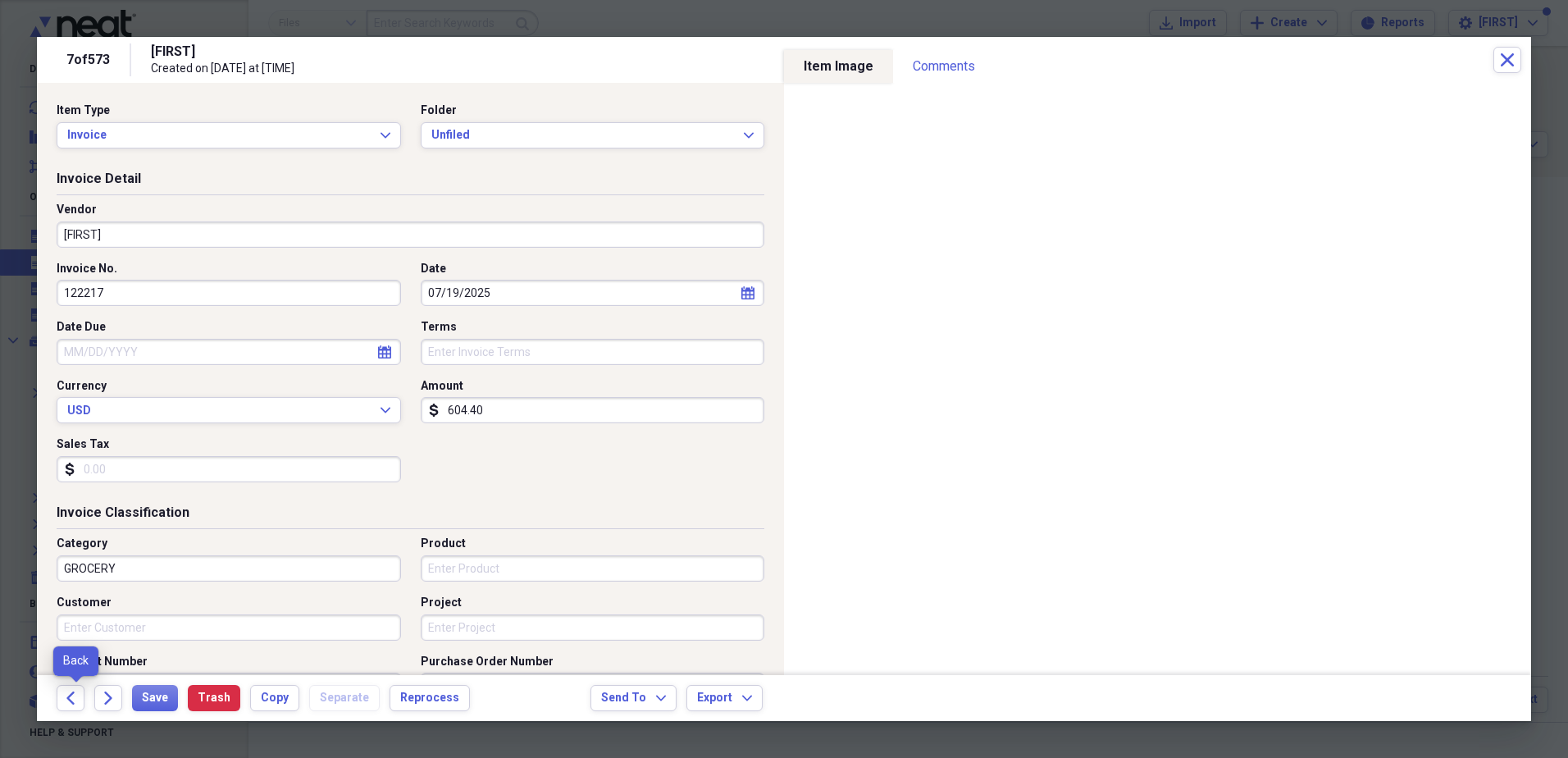 click on "Back" at bounding box center [75, 698] 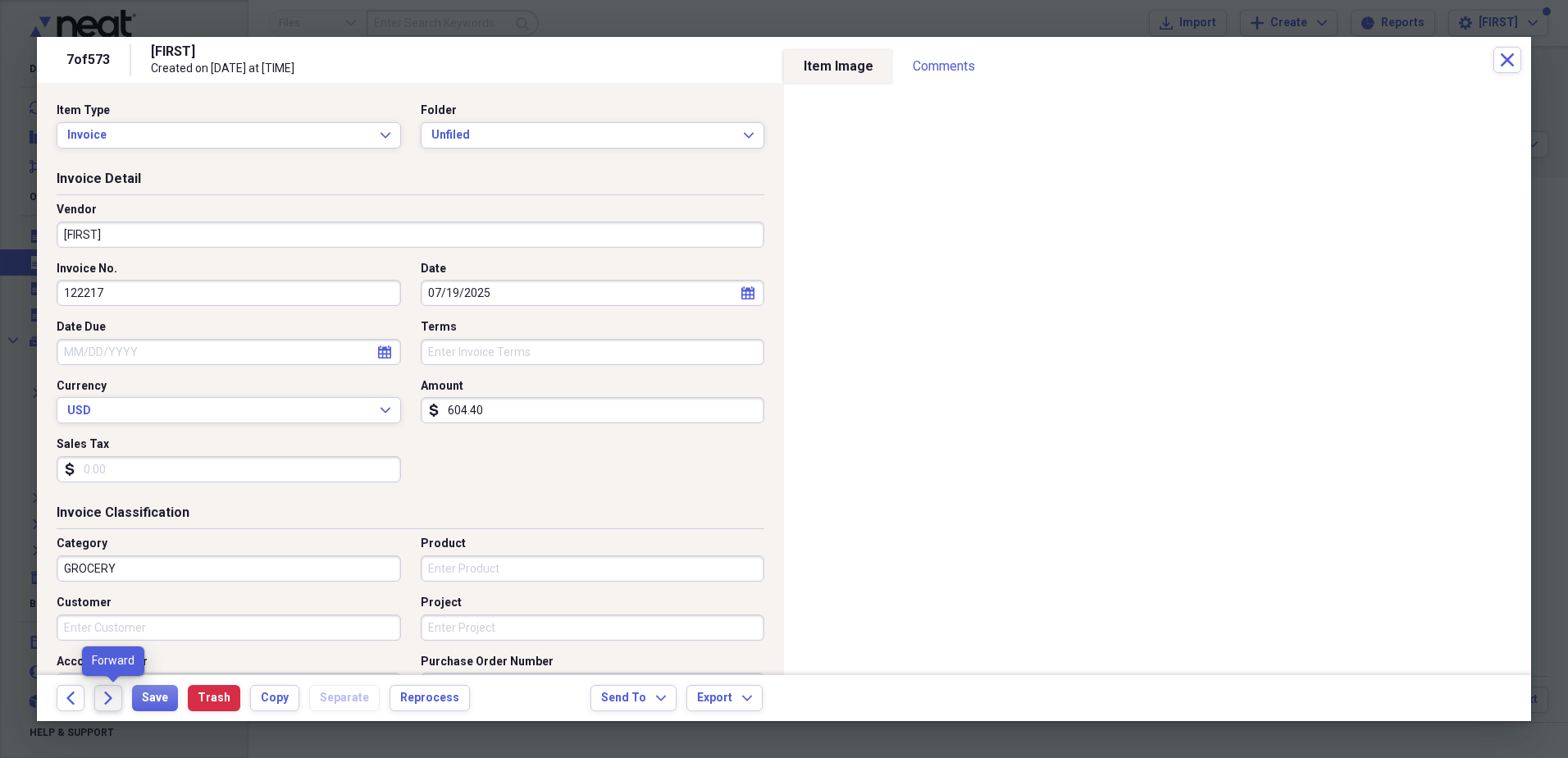 click on "Forward" 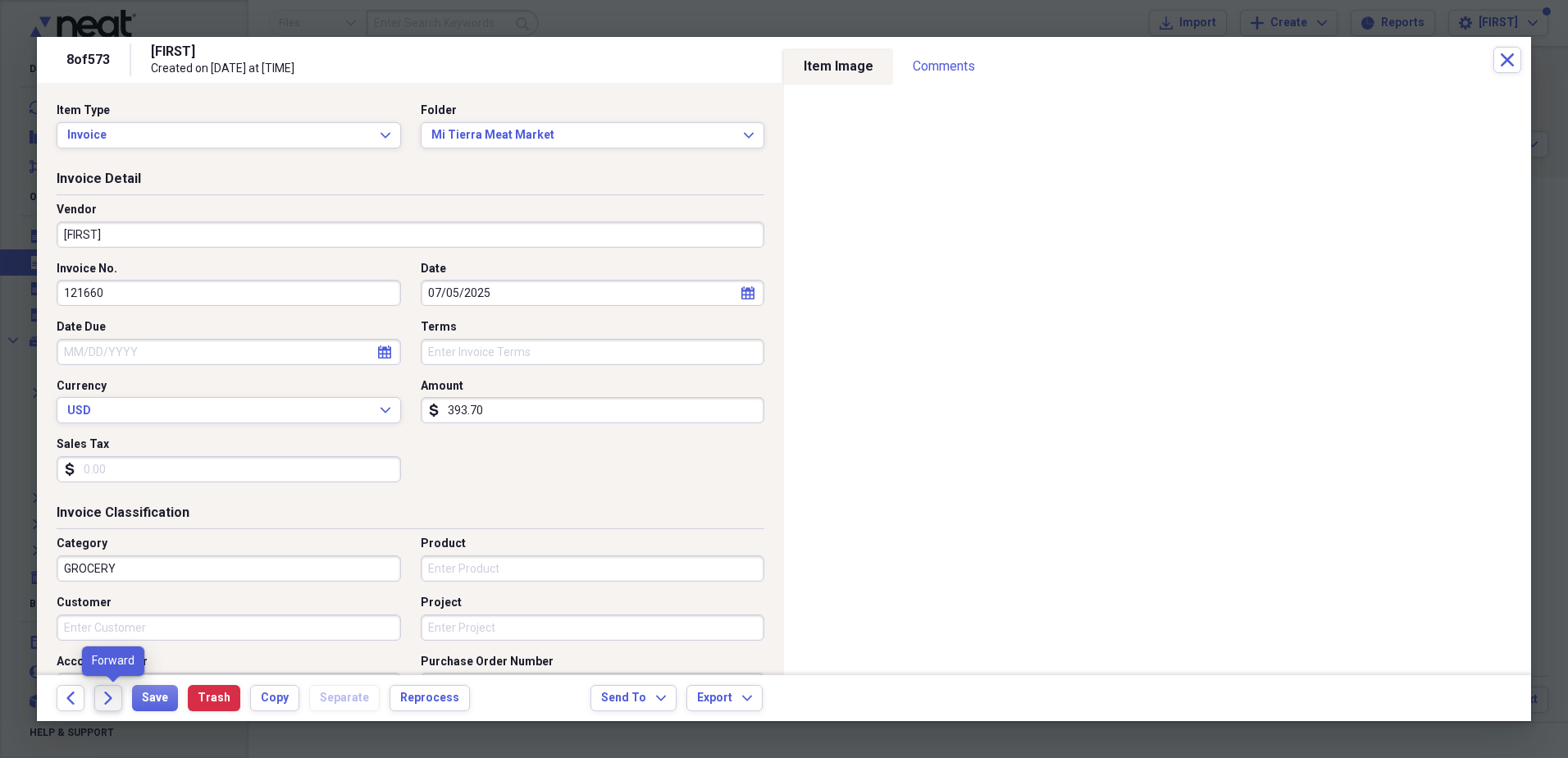 click on "Forward" 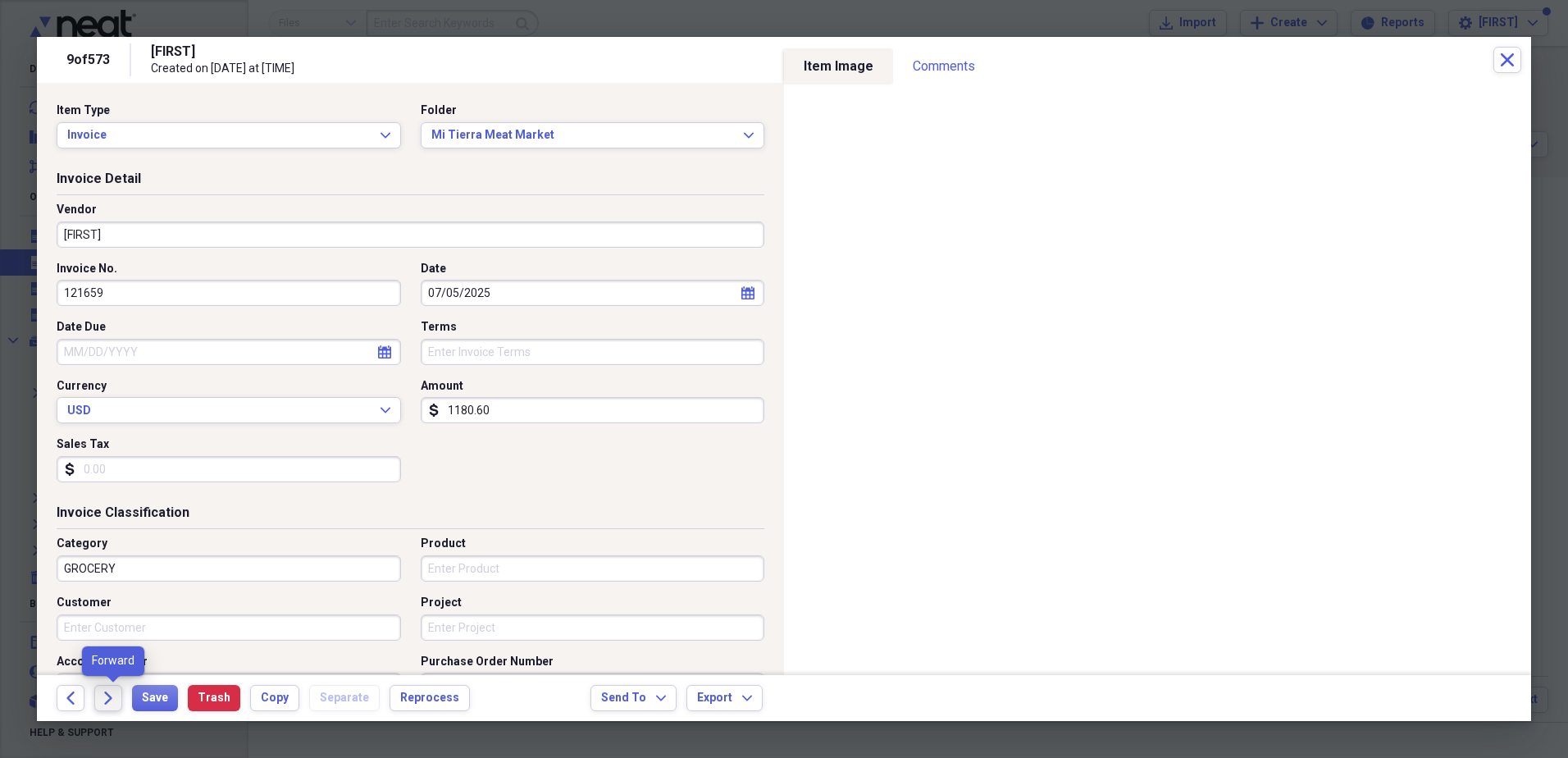 click on "Forward" at bounding box center [108, 698] 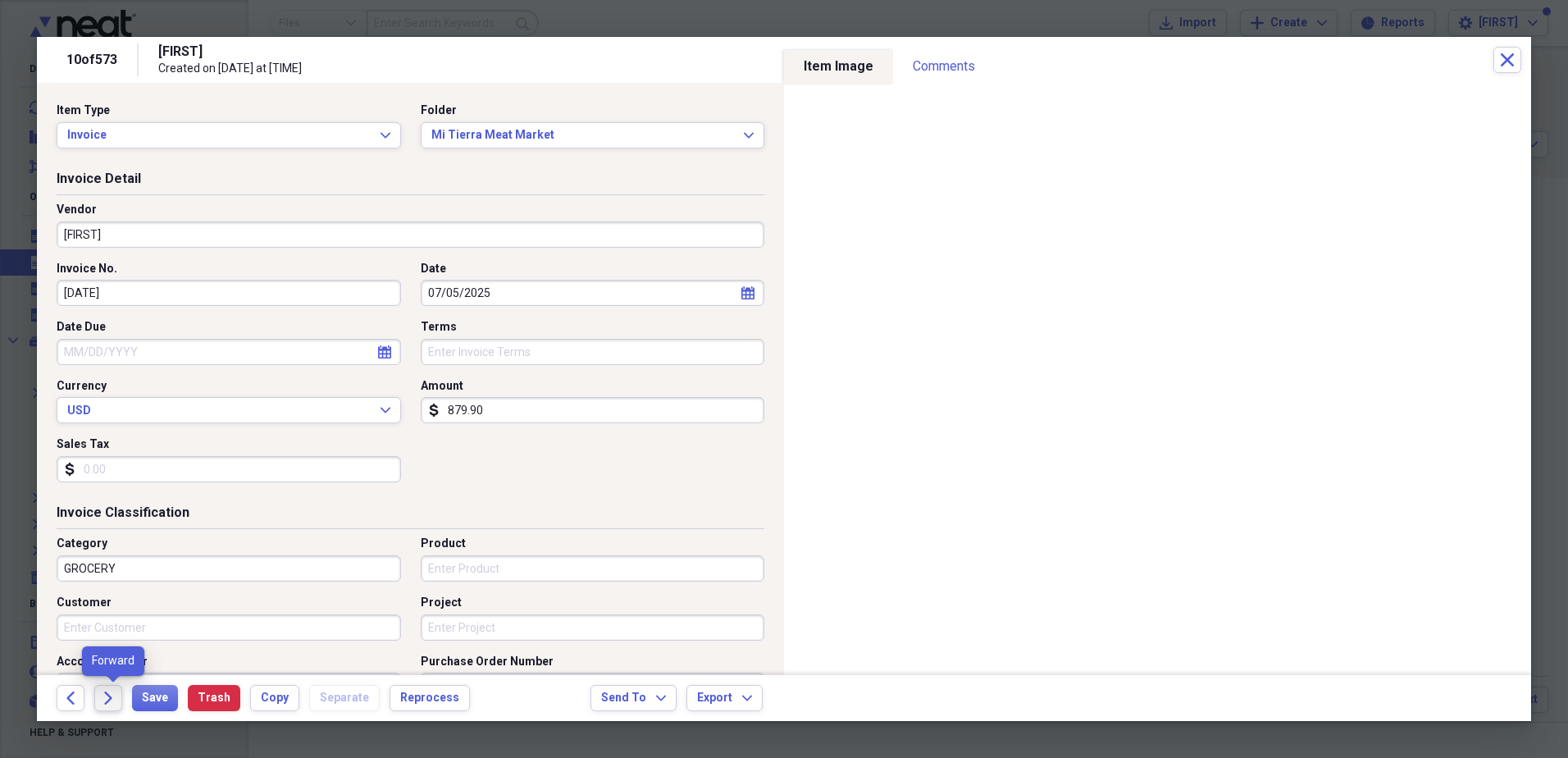 click on "Forward" at bounding box center (108, 698) 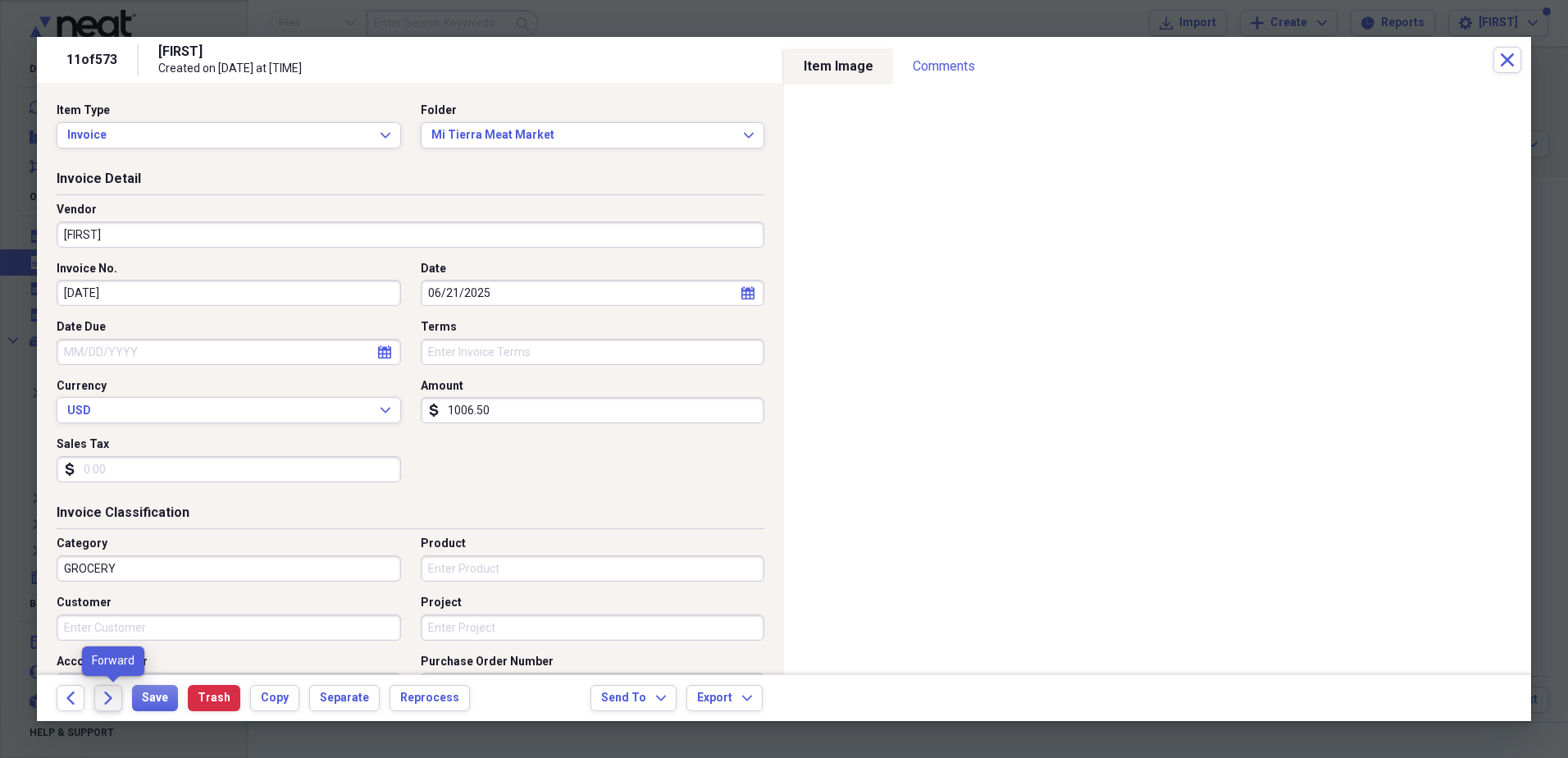 click on "Forward" at bounding box center (108, 698) 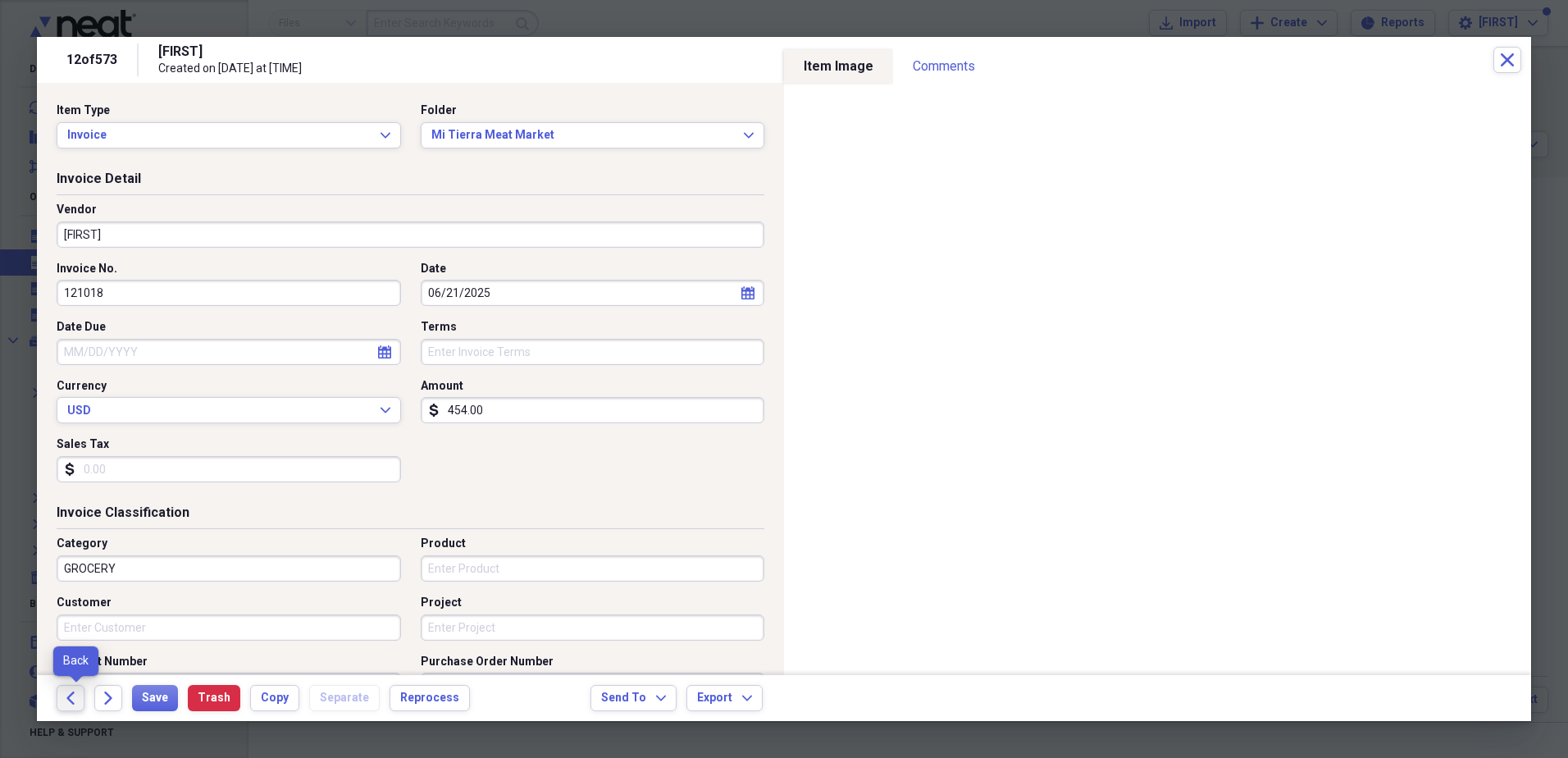 click on "Back" at bounding box center (71, 698) 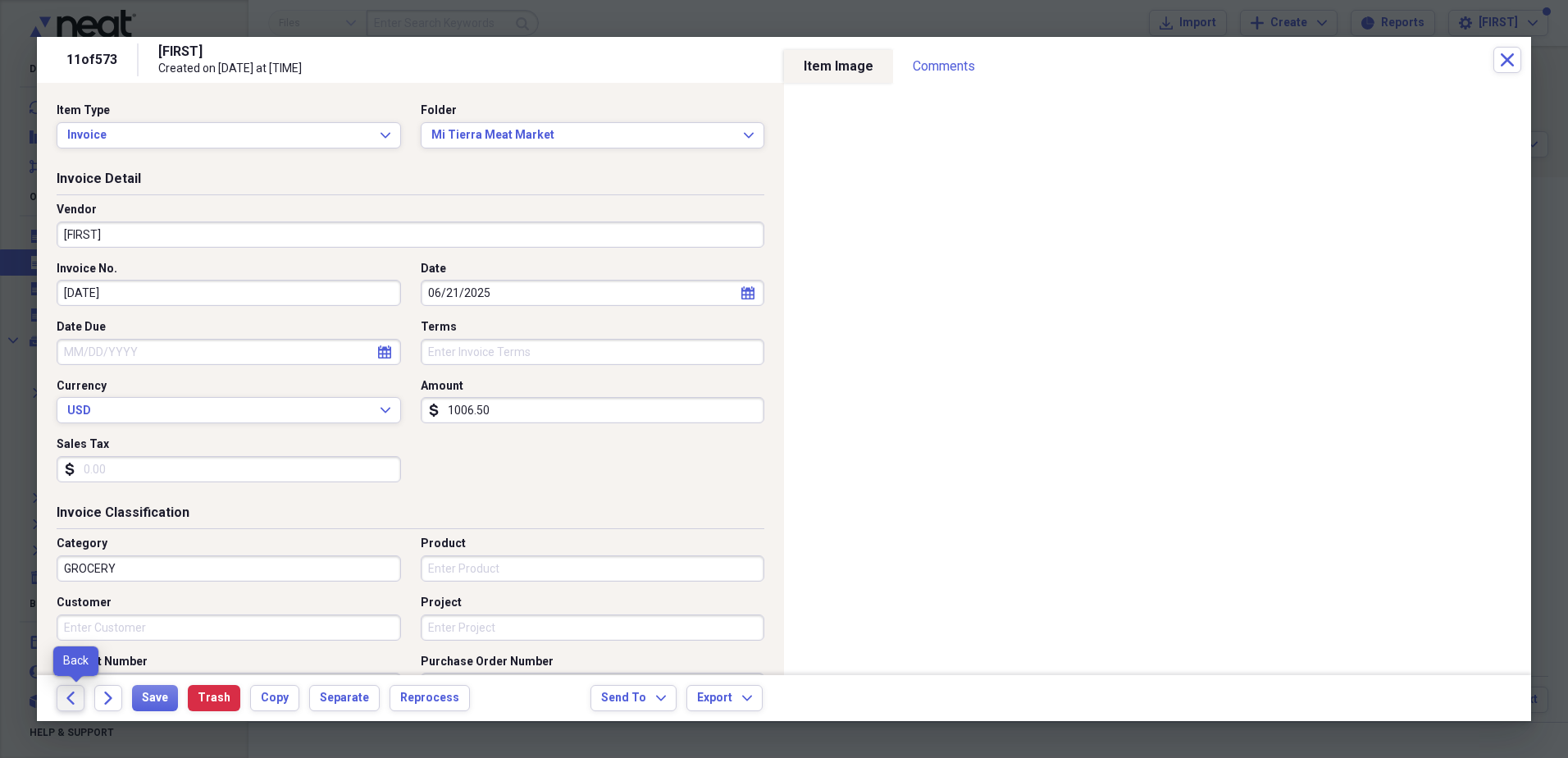 click on "Back" at bounding box center [71, 698] 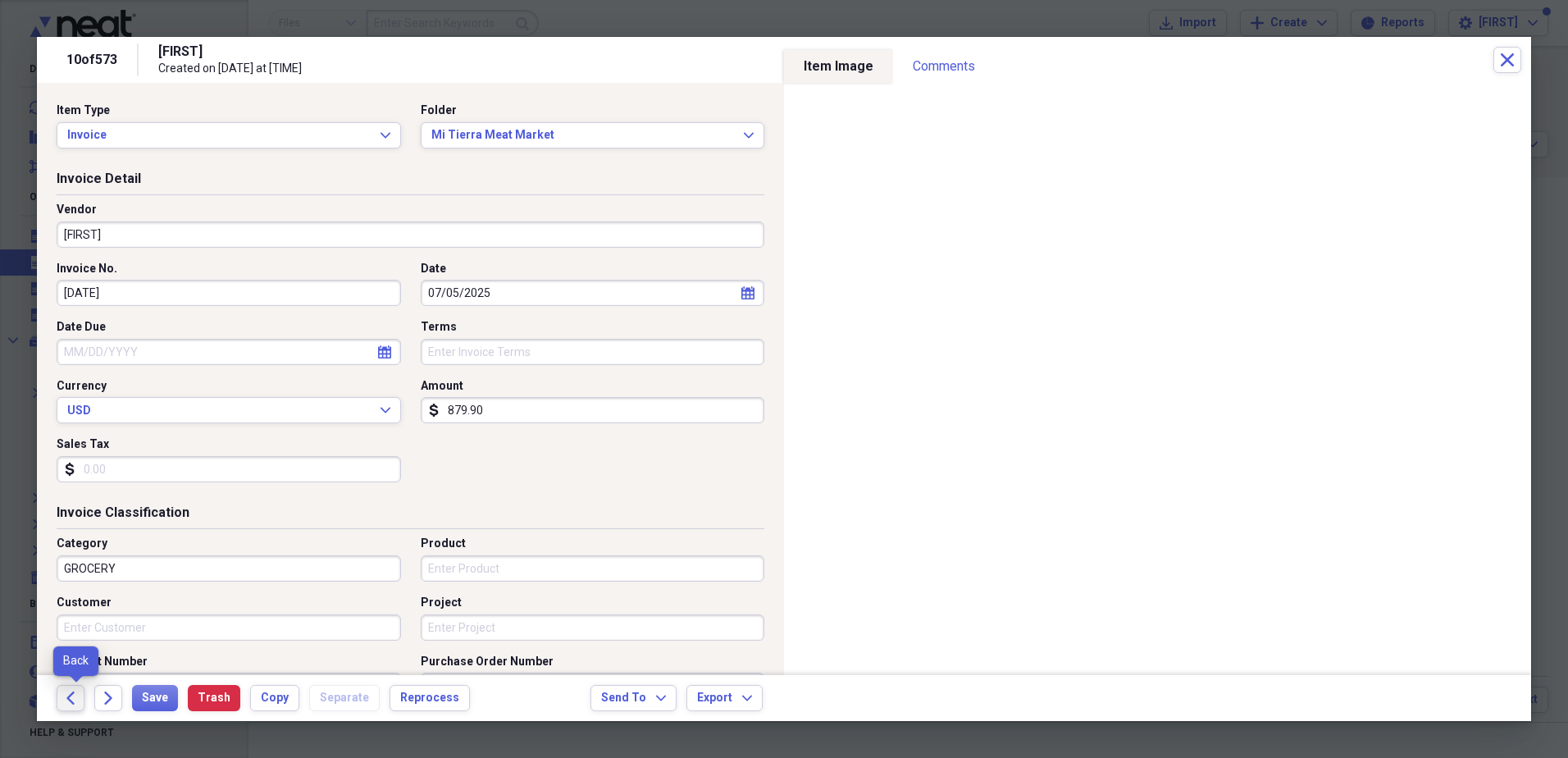 click on "Back" at bounding box center (71, 698) 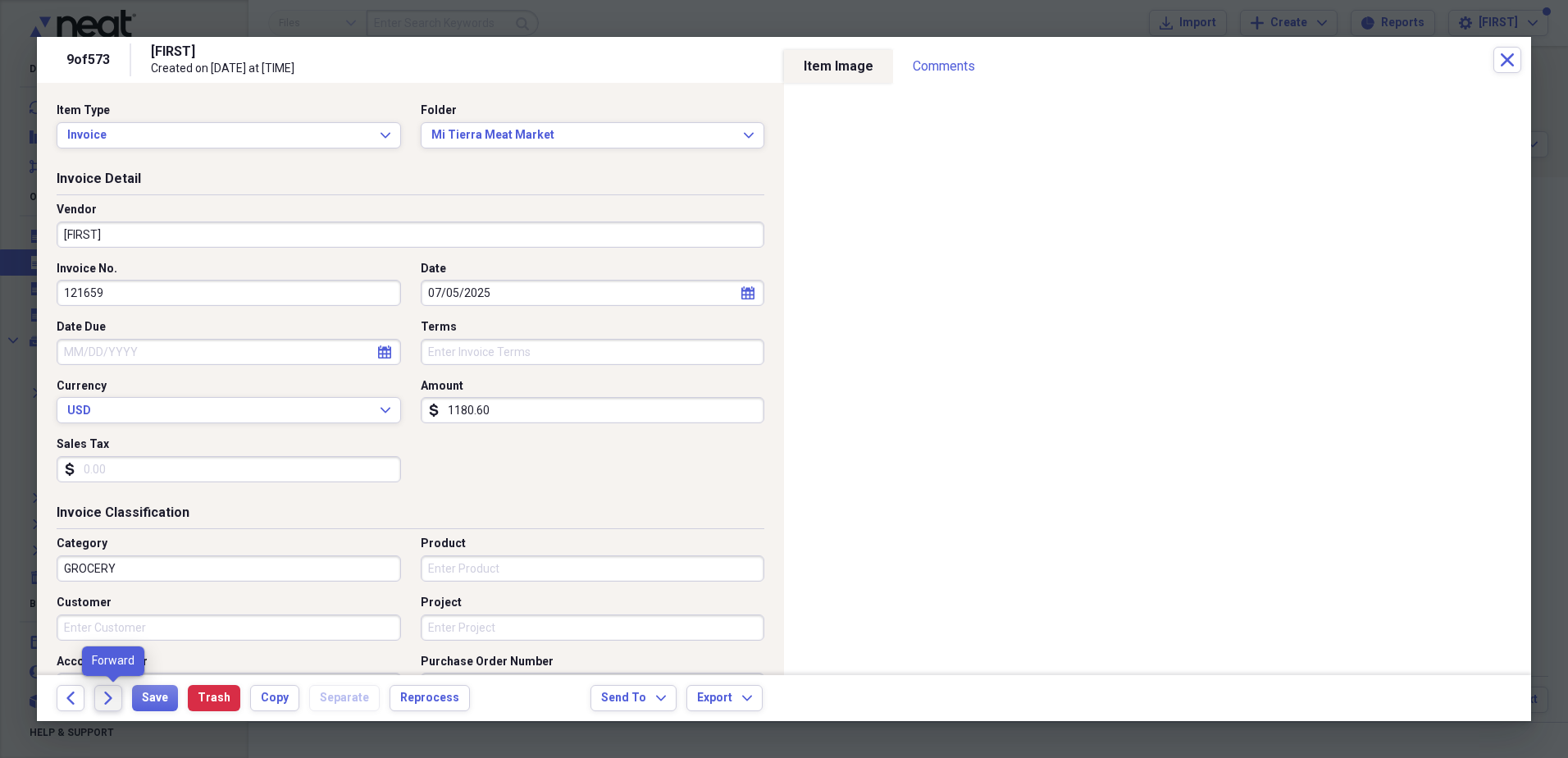 click on "Forward" 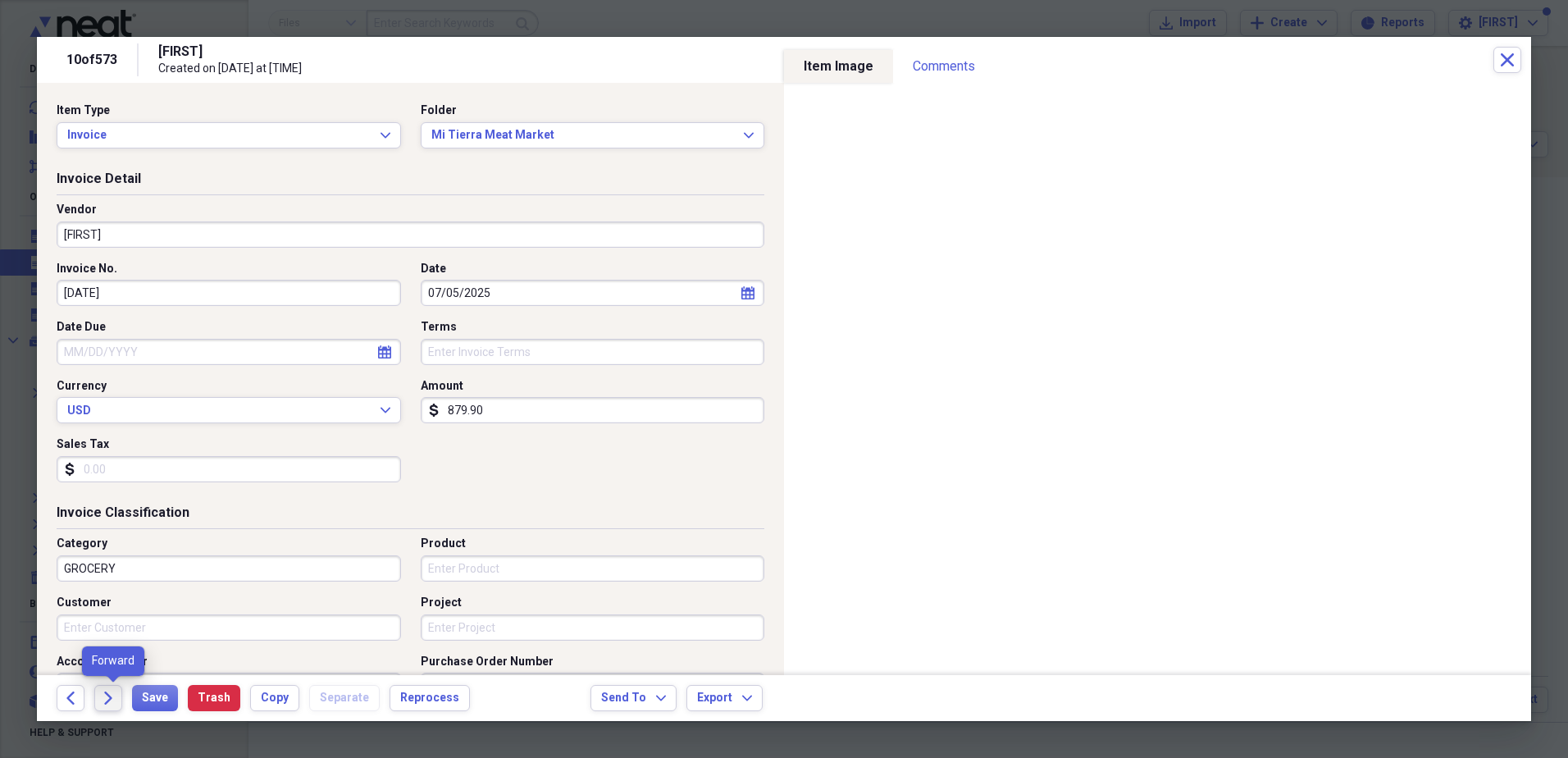 click on "Forward" 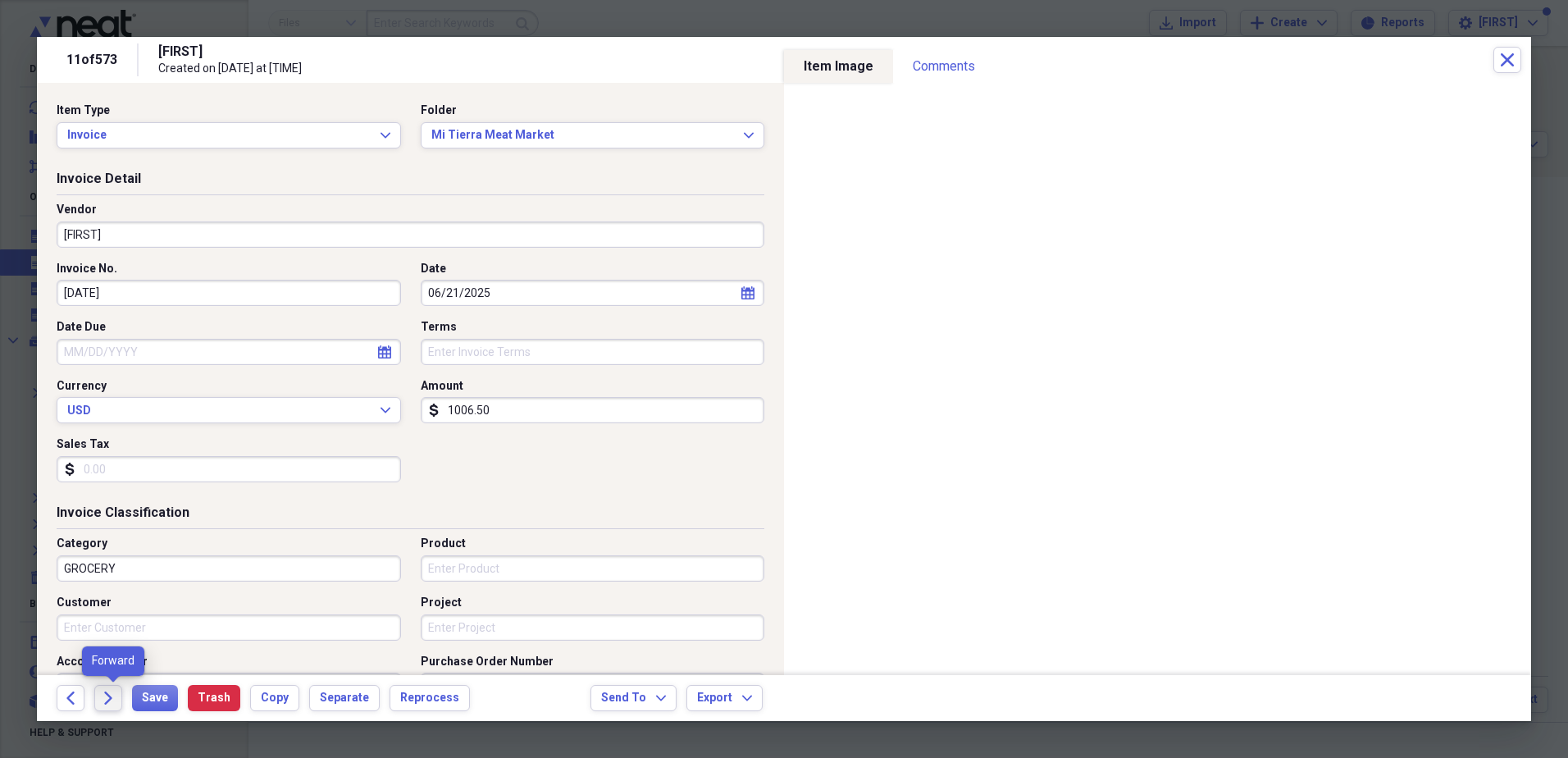click on "Forward" 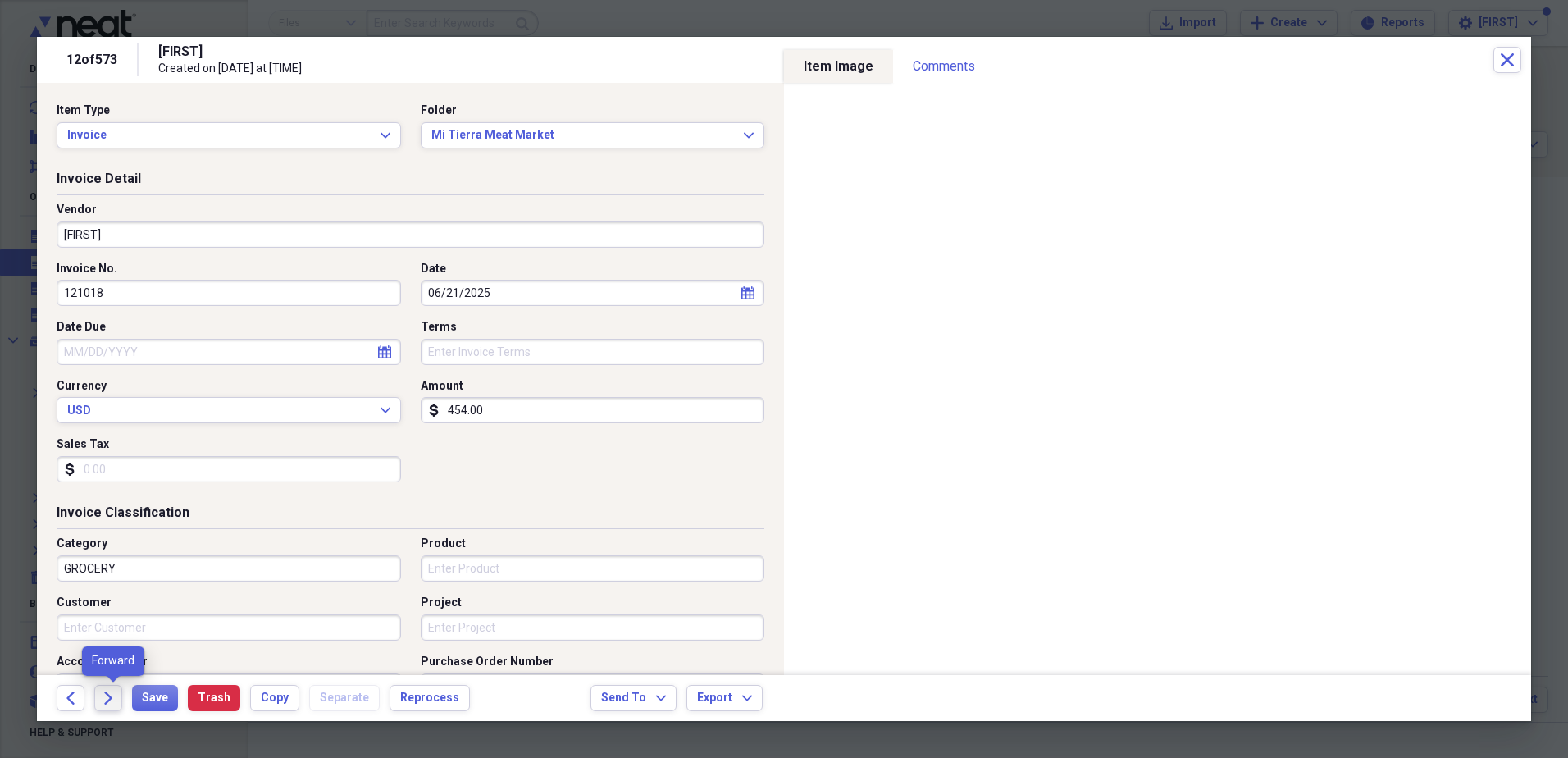 click on "Forward" 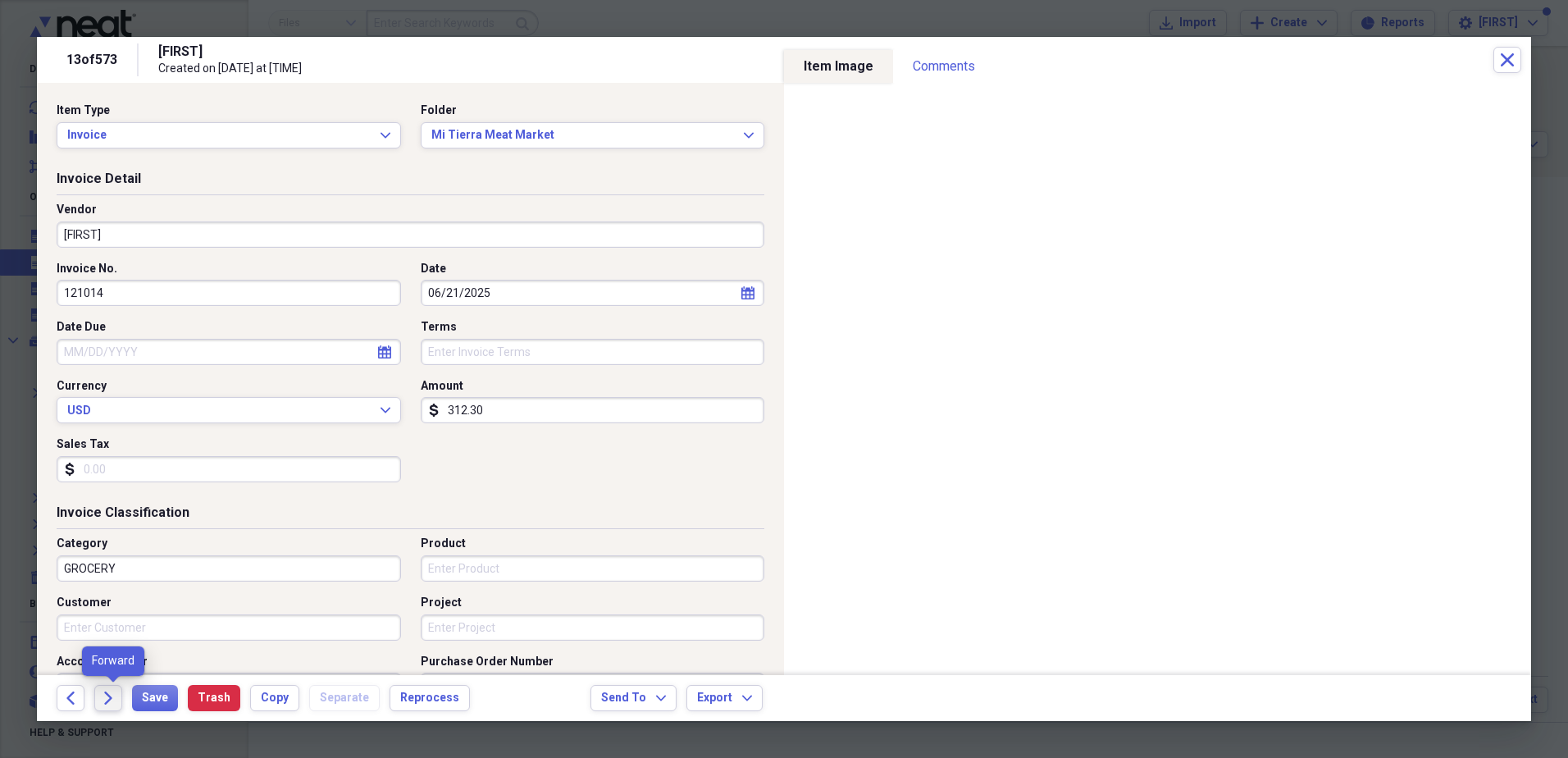 click on "Forward" 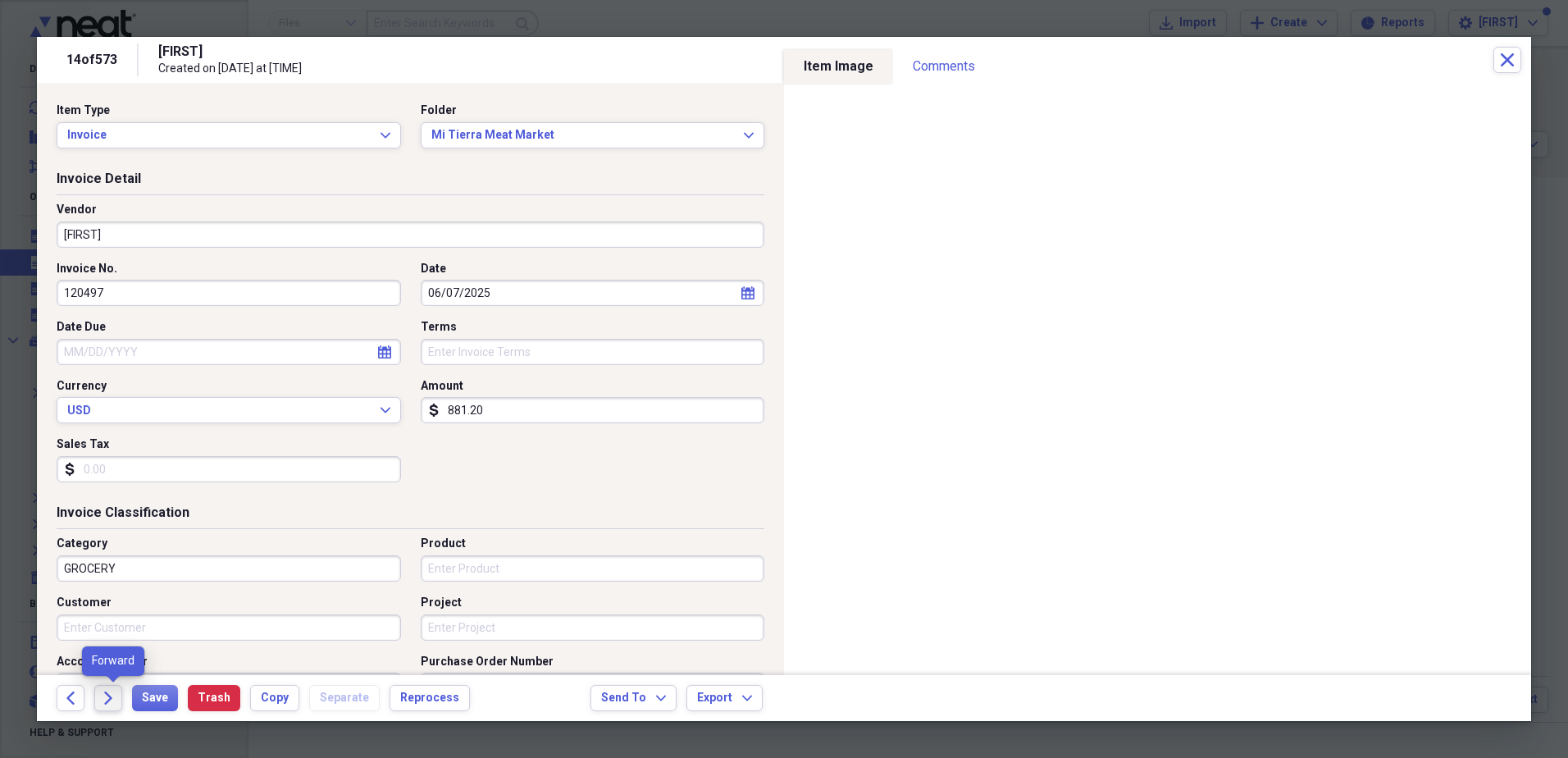 click on "Forward" 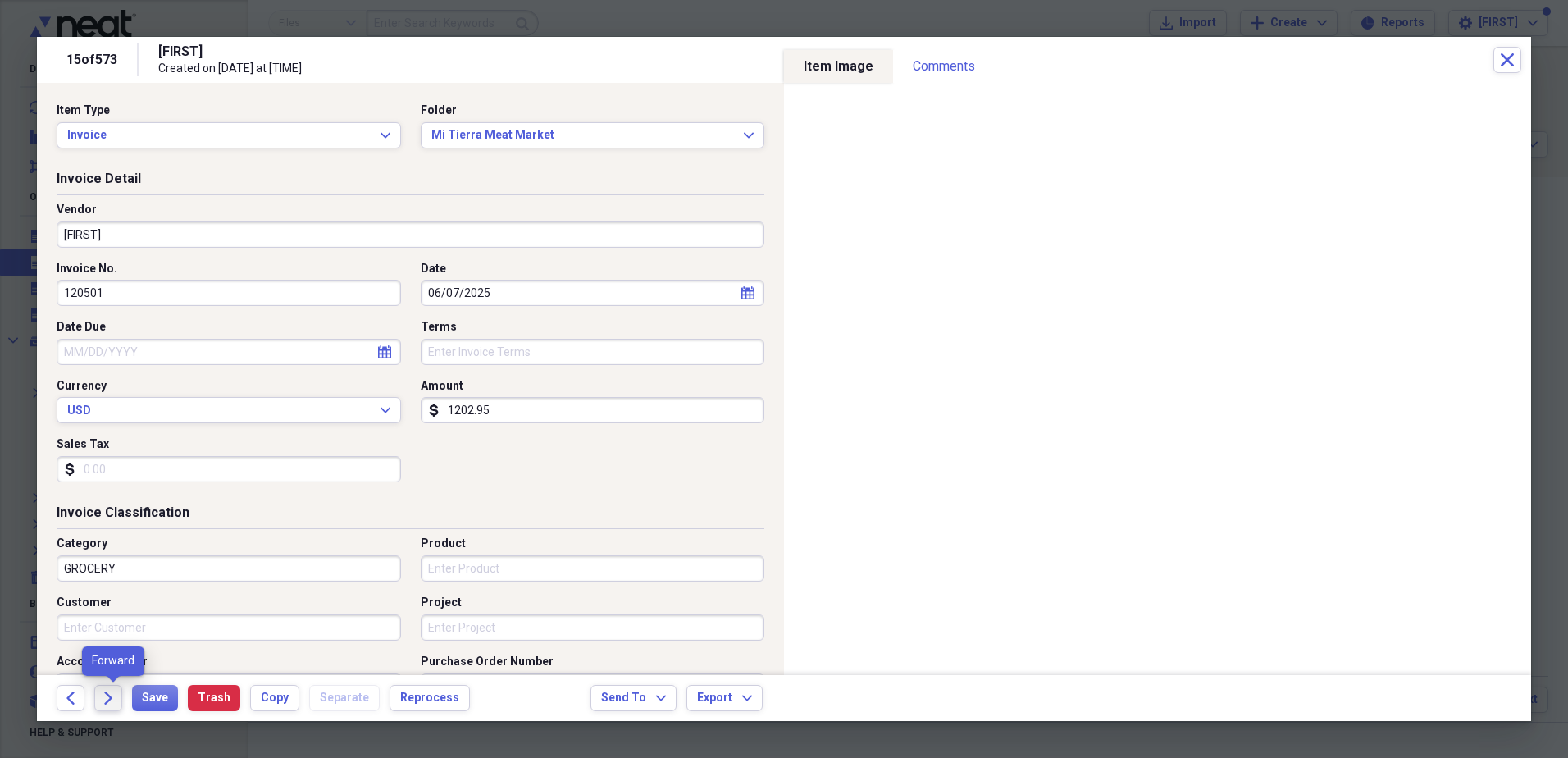 click on "Forward" 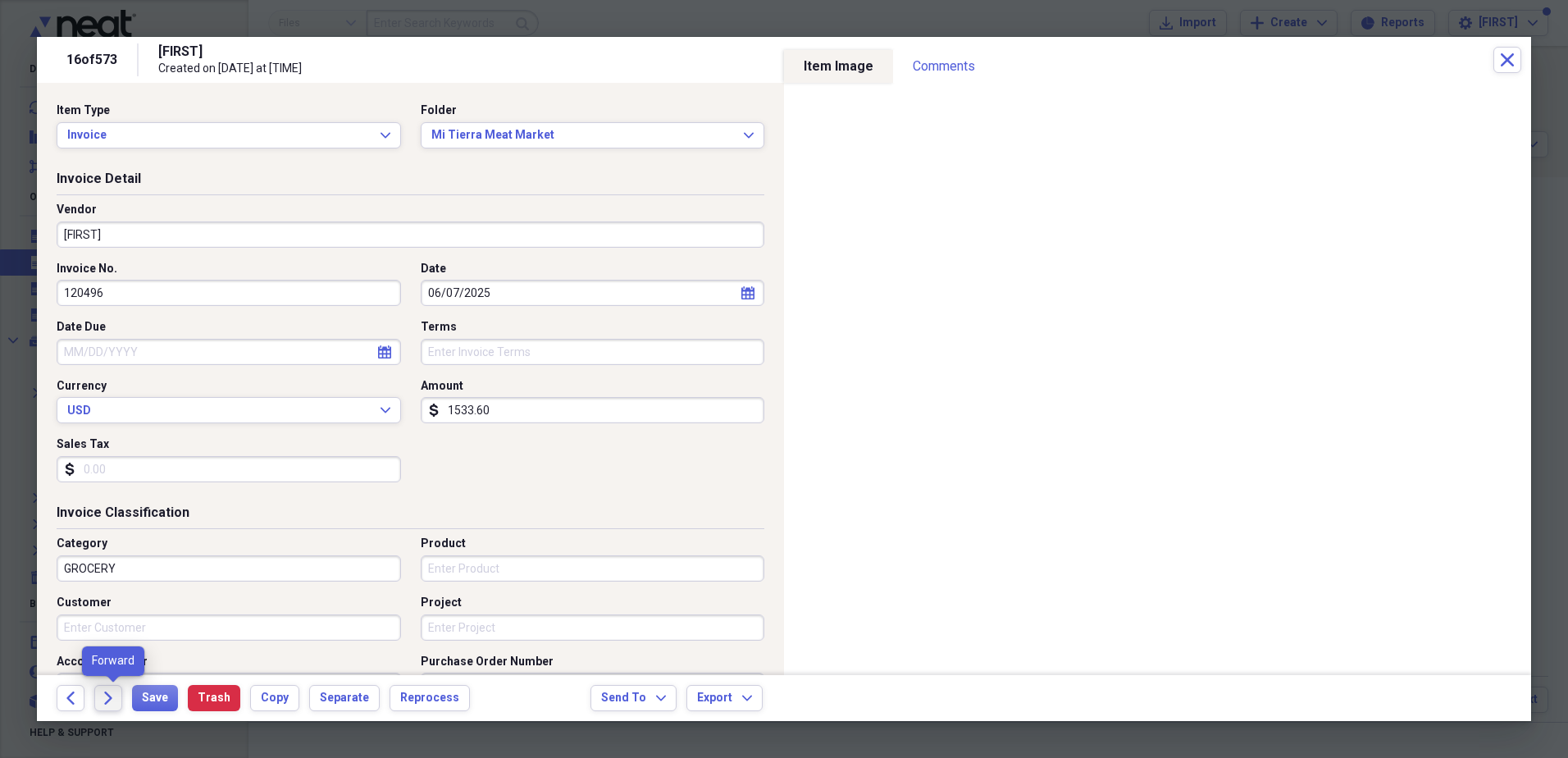click on "Forward" at bounding box center (108, 698) 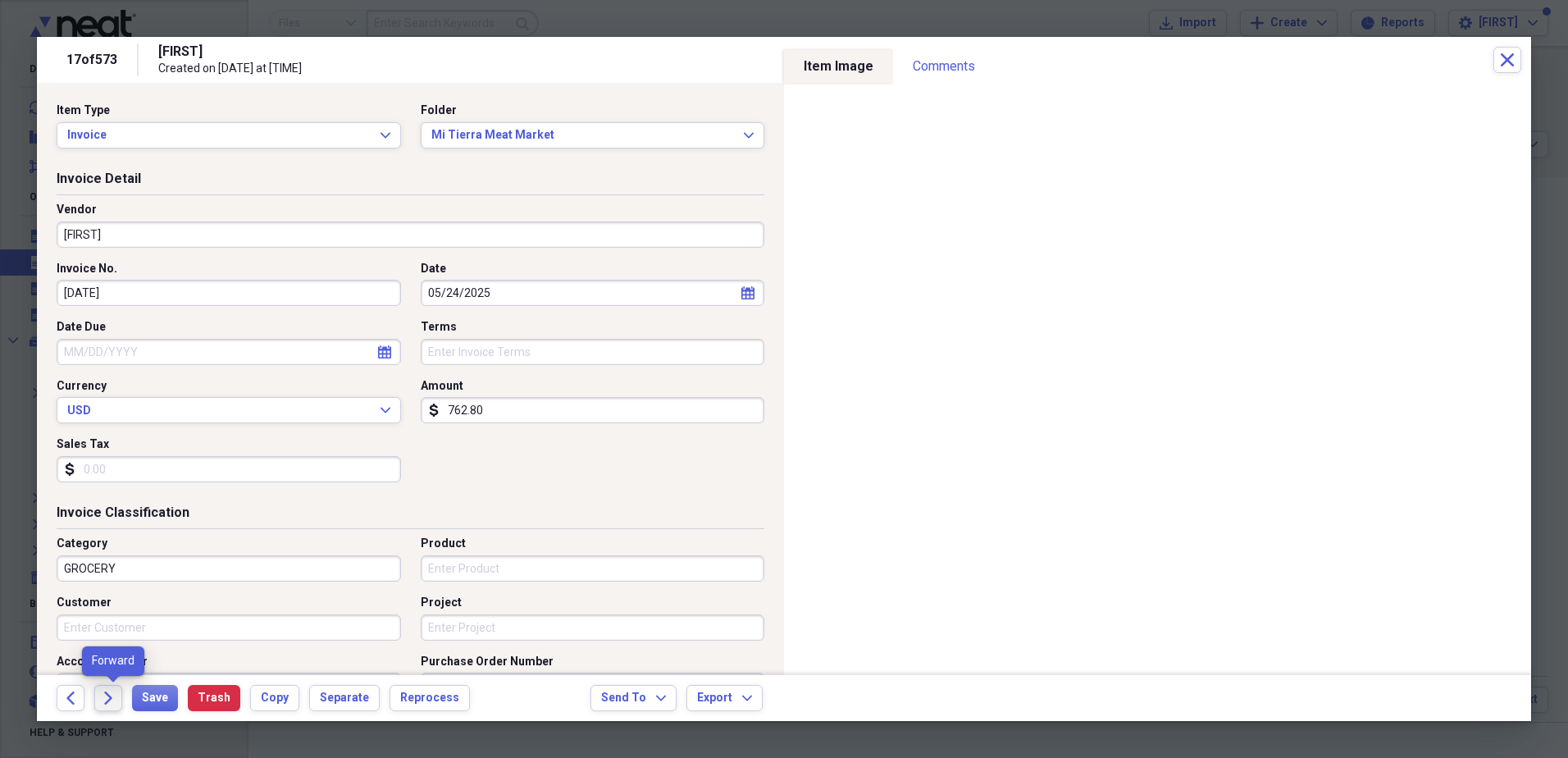 click on "Forward" 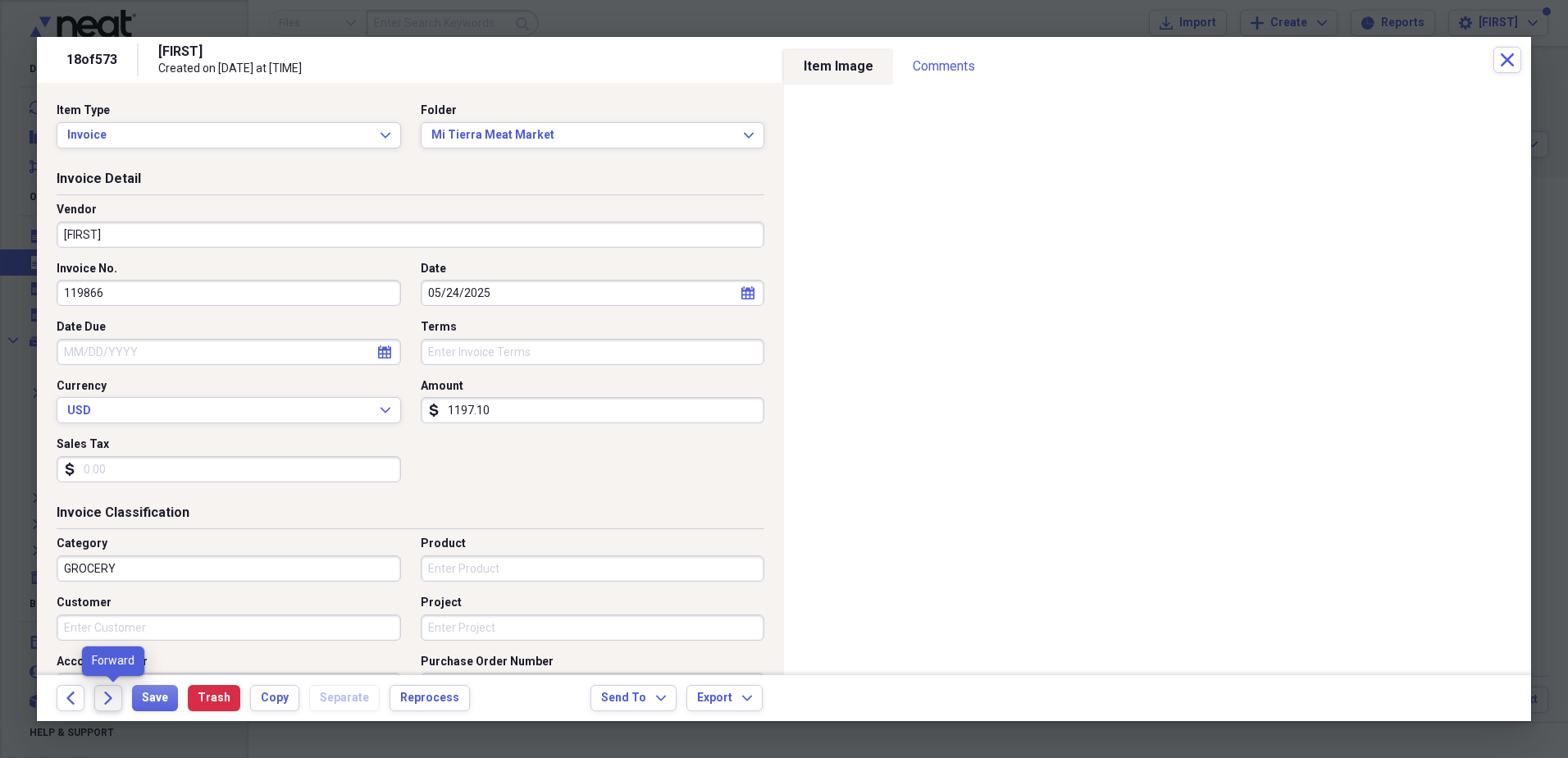 click on "Forward" at bounding box center (108, 698) 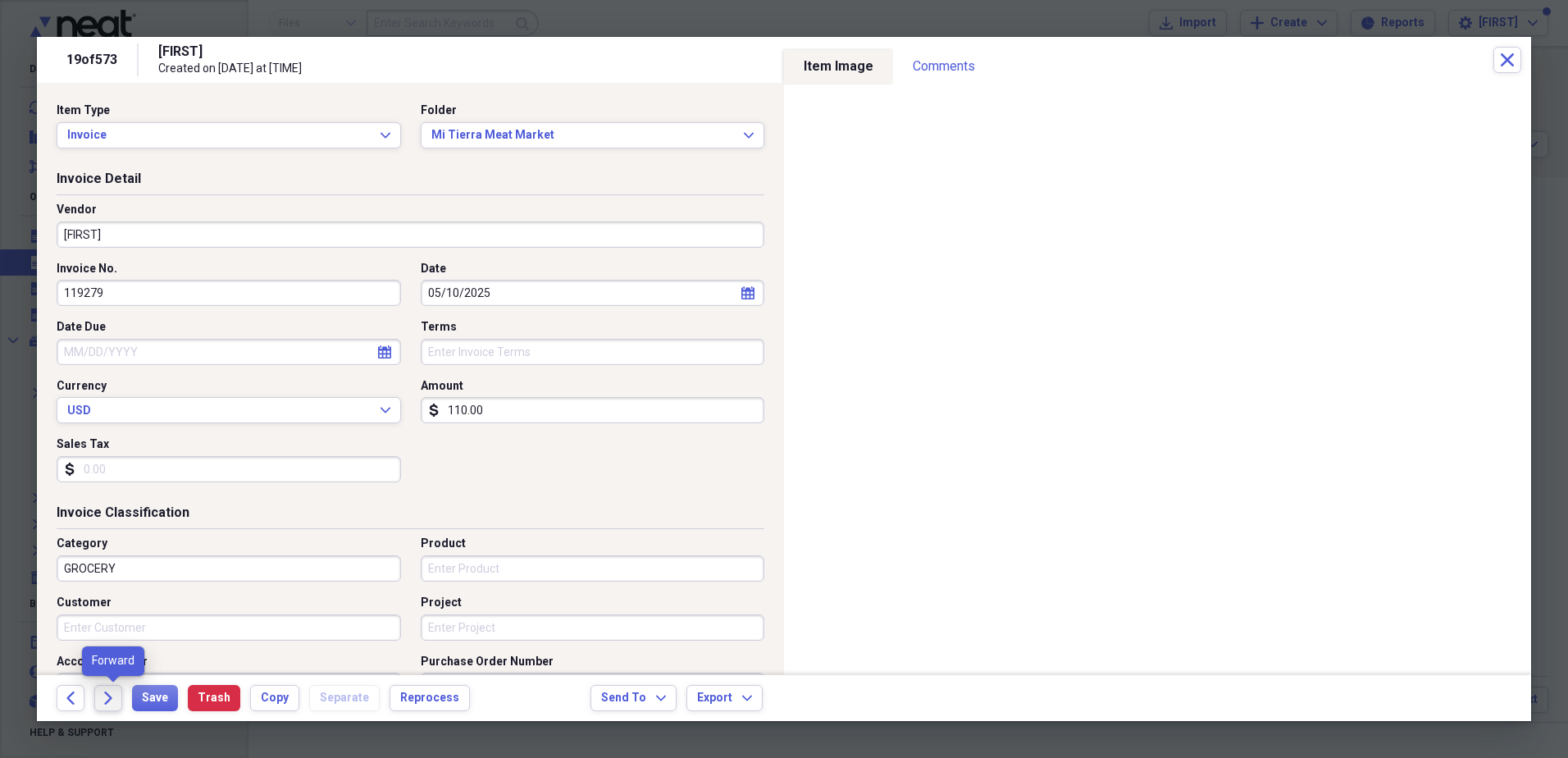 click on "Forward" at bounding box center [108, 698] 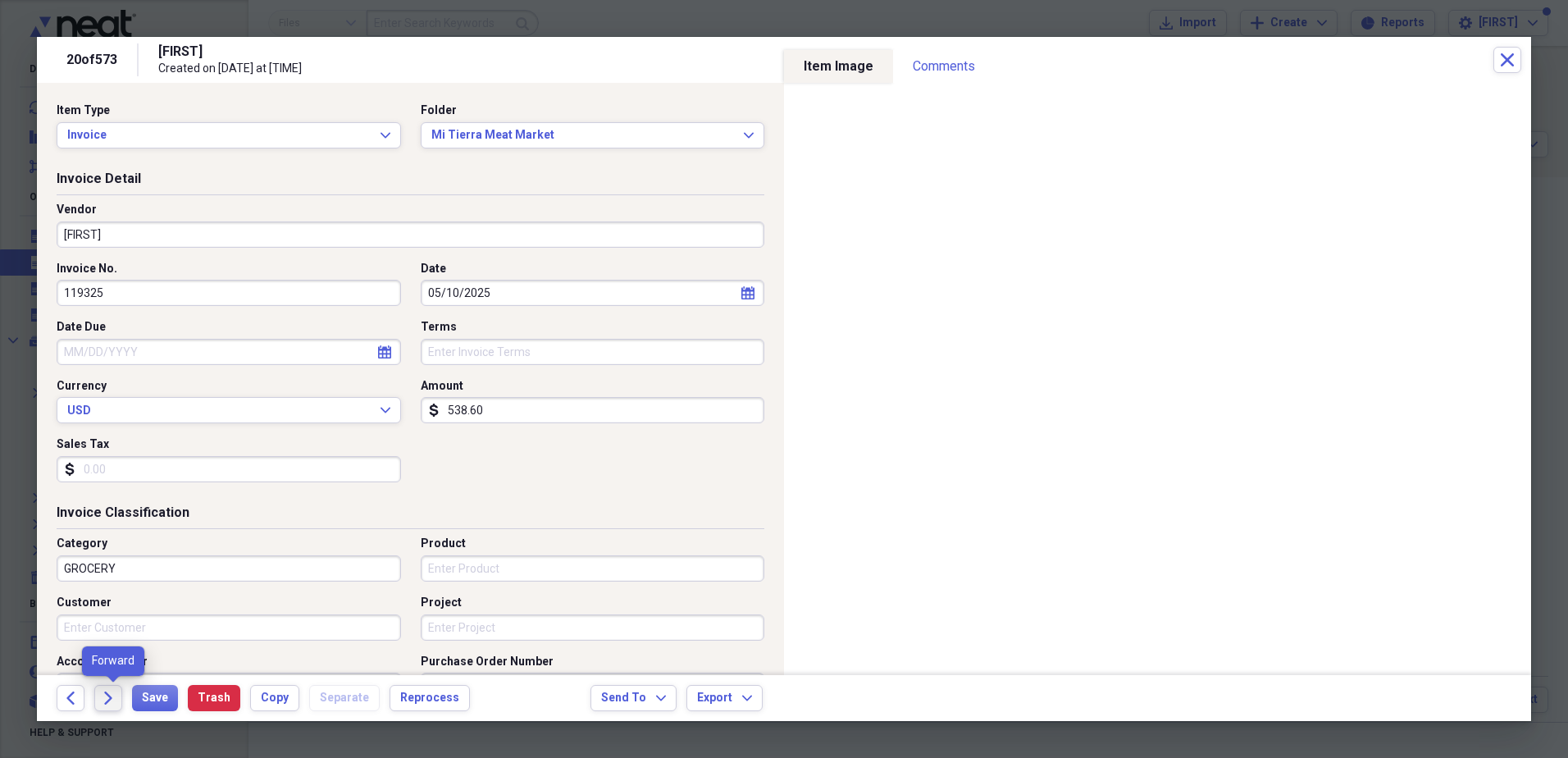click on "Forward" at bounding box center [108, 698] 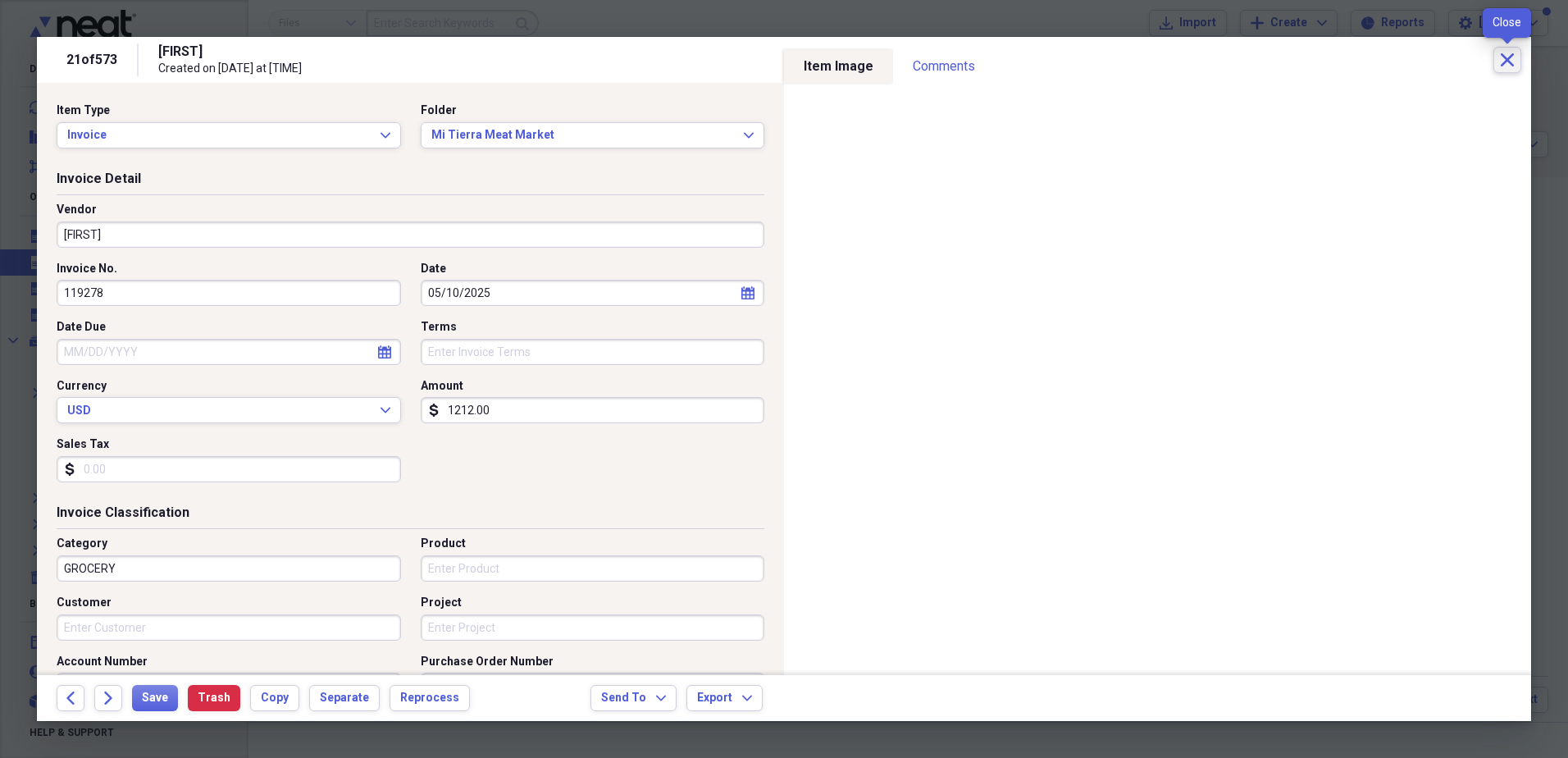 click on "Close" at bounding box center (1507, 60) 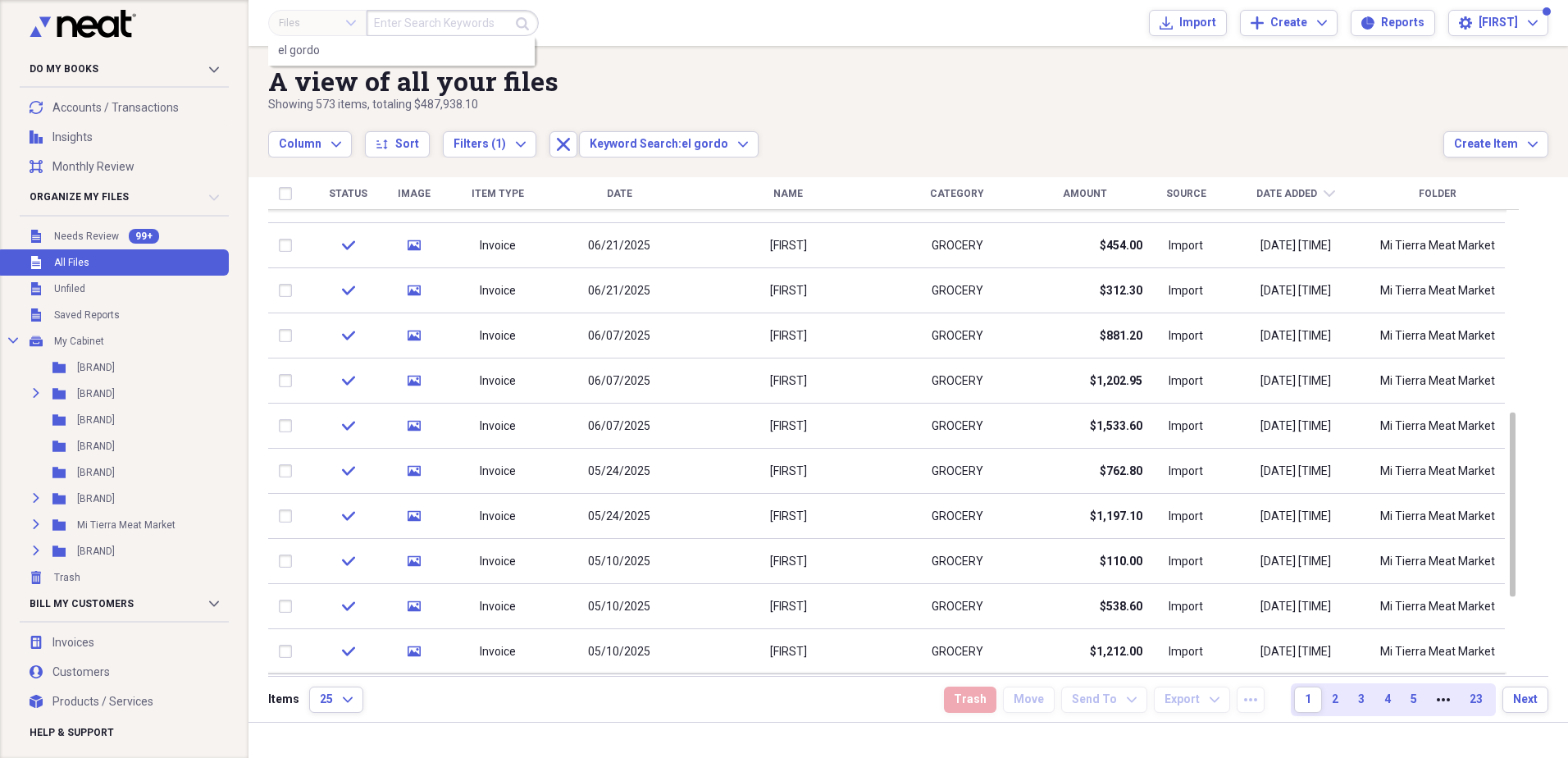click at bounding box center [453, 23] 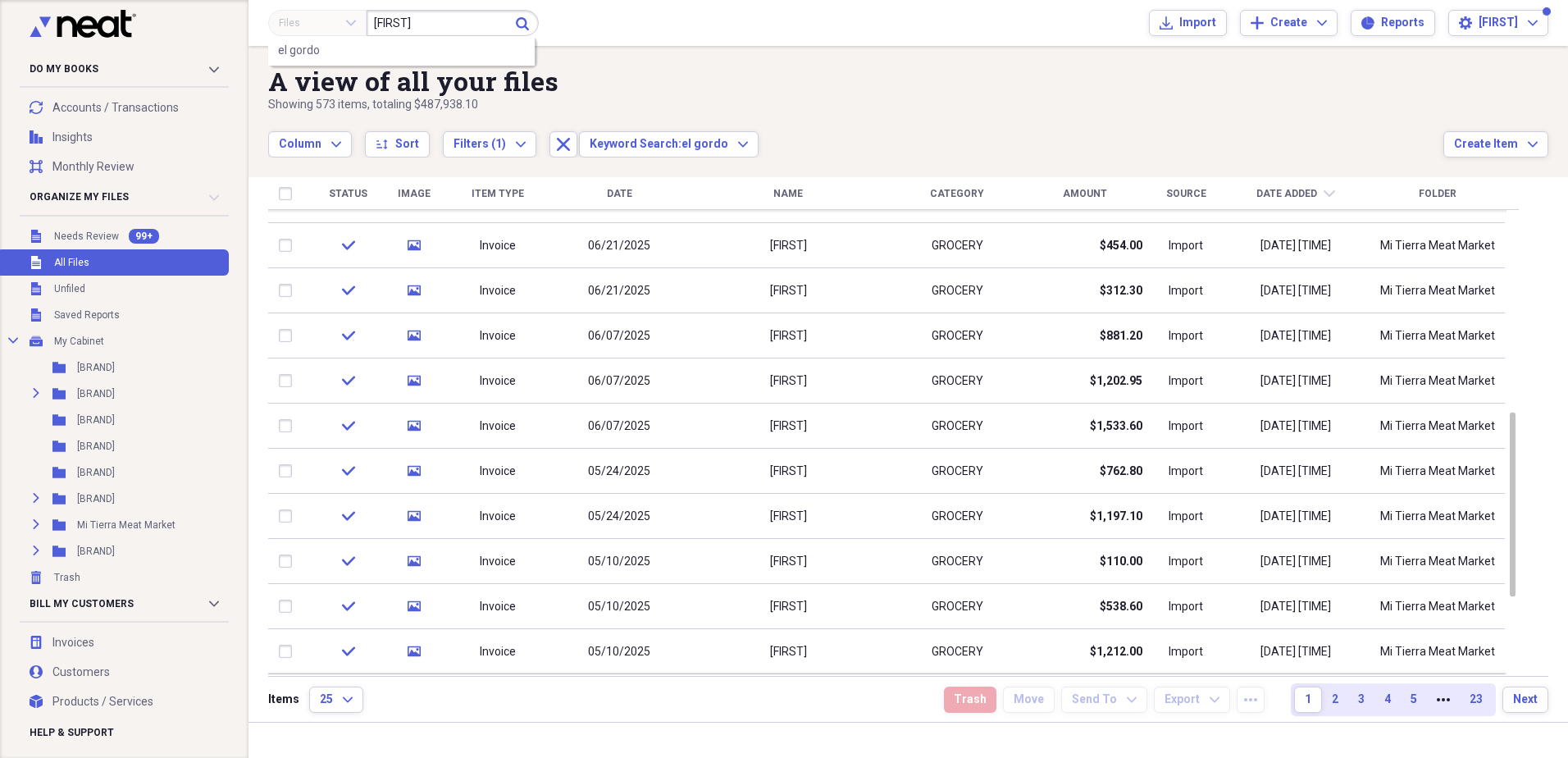 type on "[FIRST]" 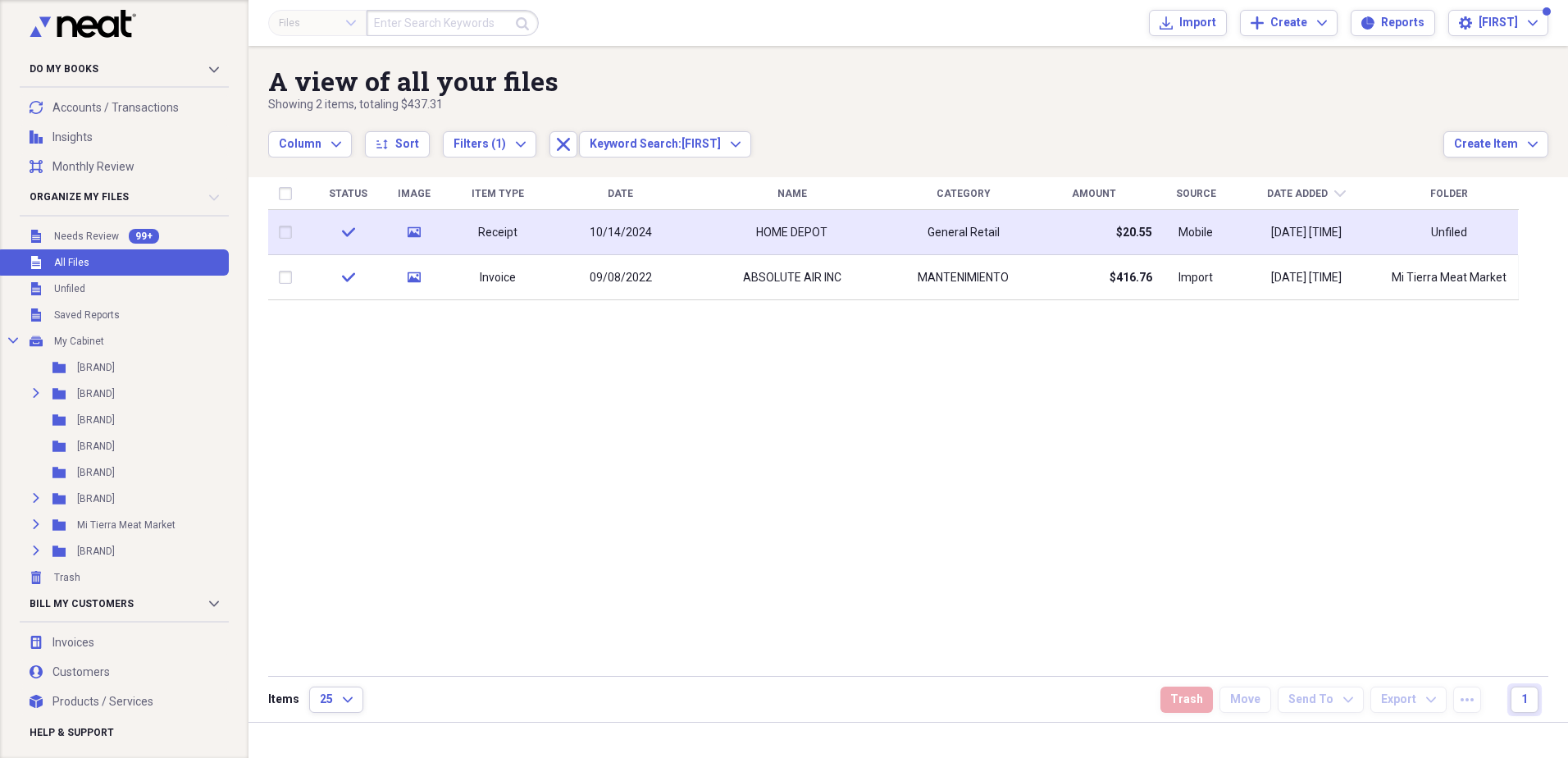 click on "HOME DEPOT" at bounding box center [791, 232] 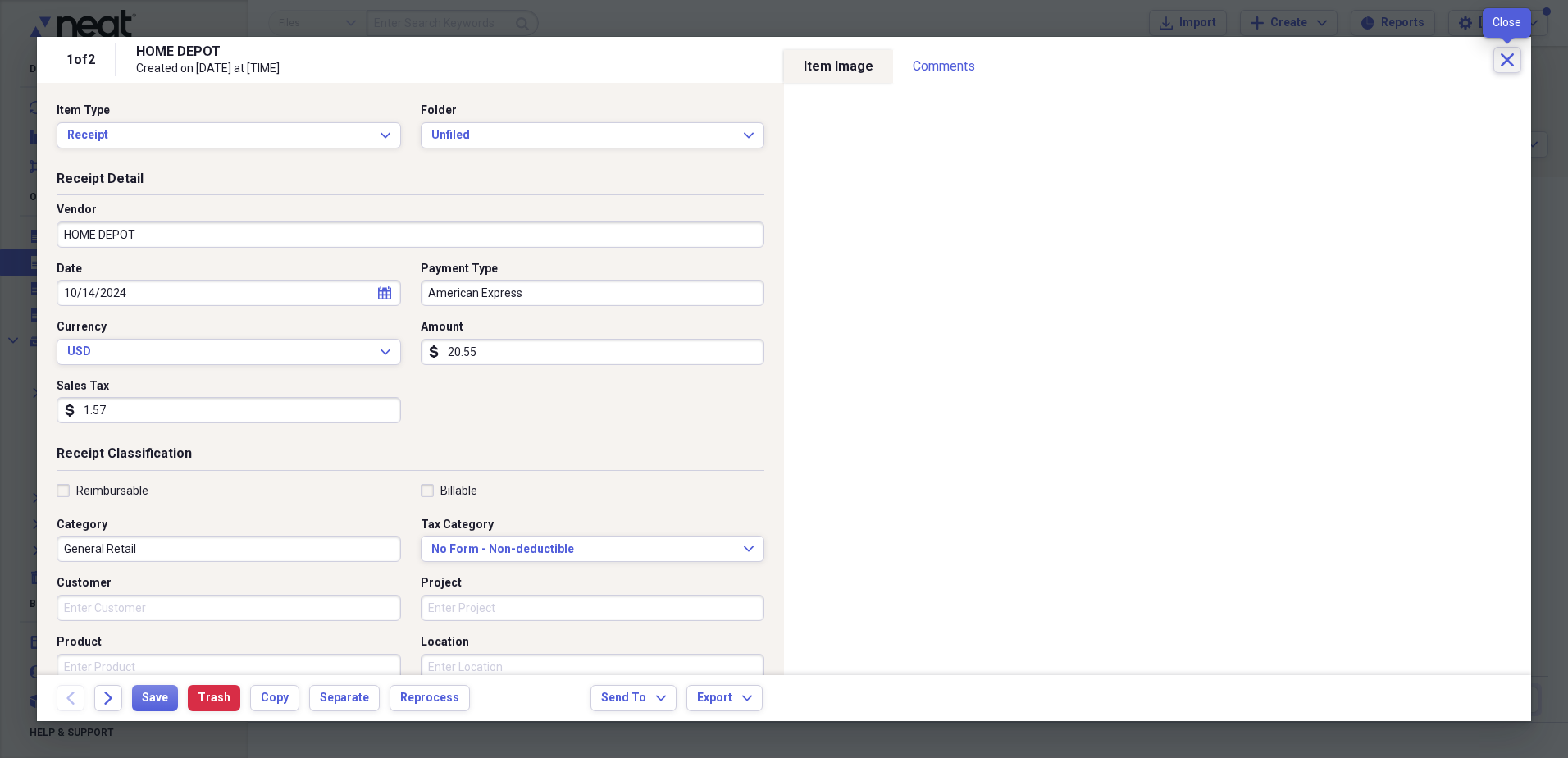 click on "Close" at bounding box center (1507, 60) 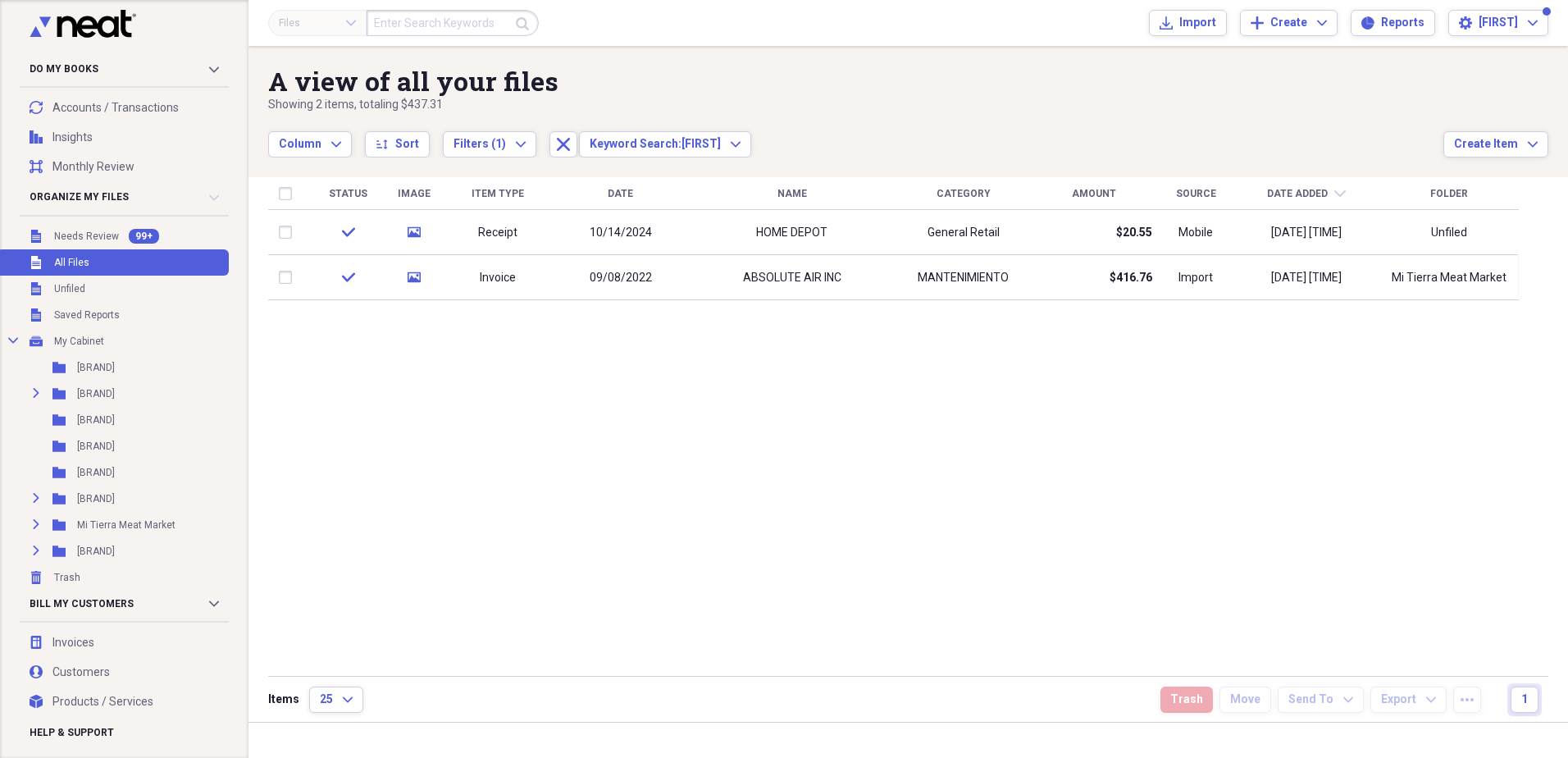 click at bounding box center [453, 23] 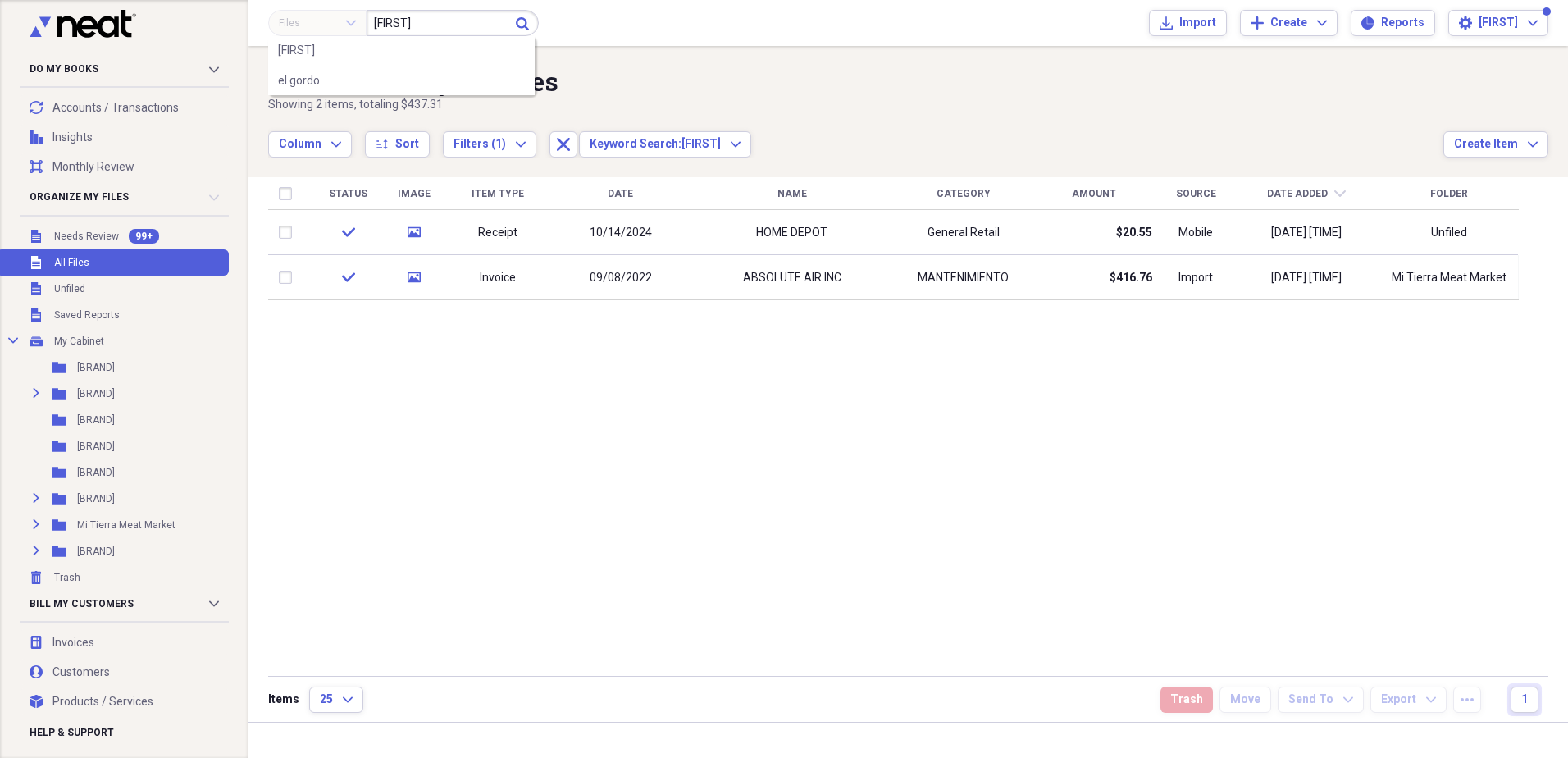 type on "[FIRST]" 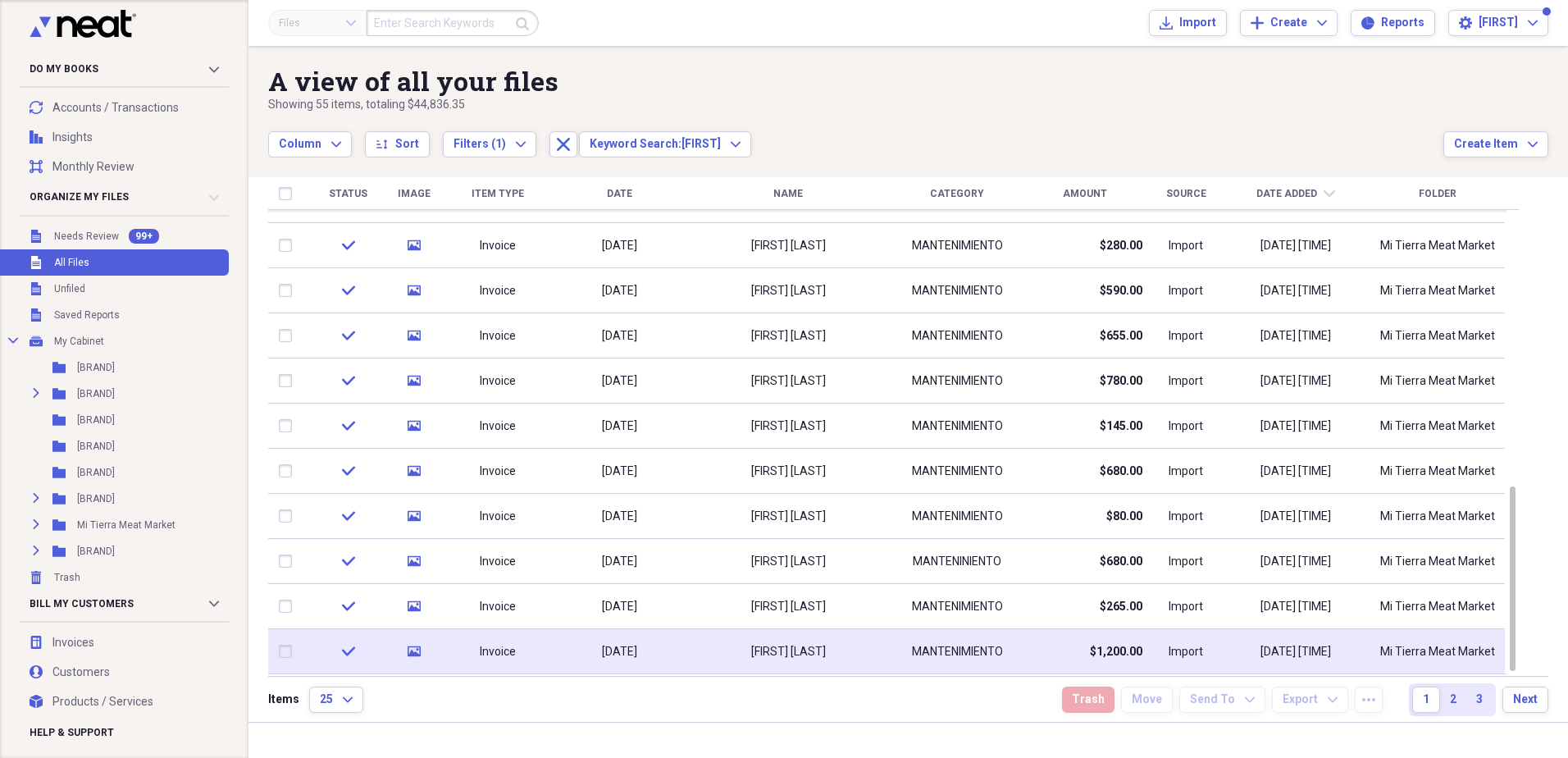 click on "[FIRST] [LAST]" at bounding box center (788, 652) 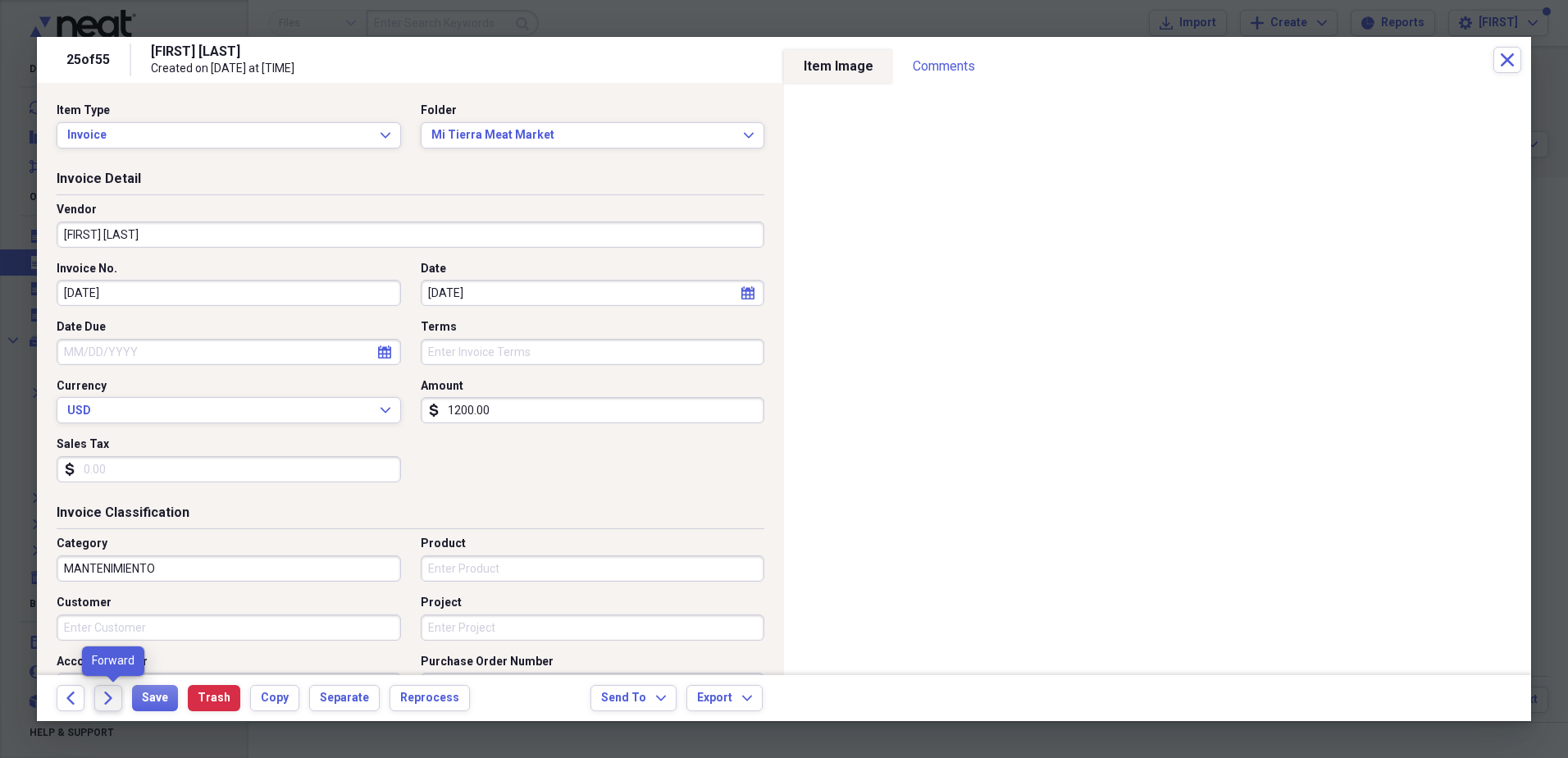 click on "Forward" at bounding box center (108, 698) 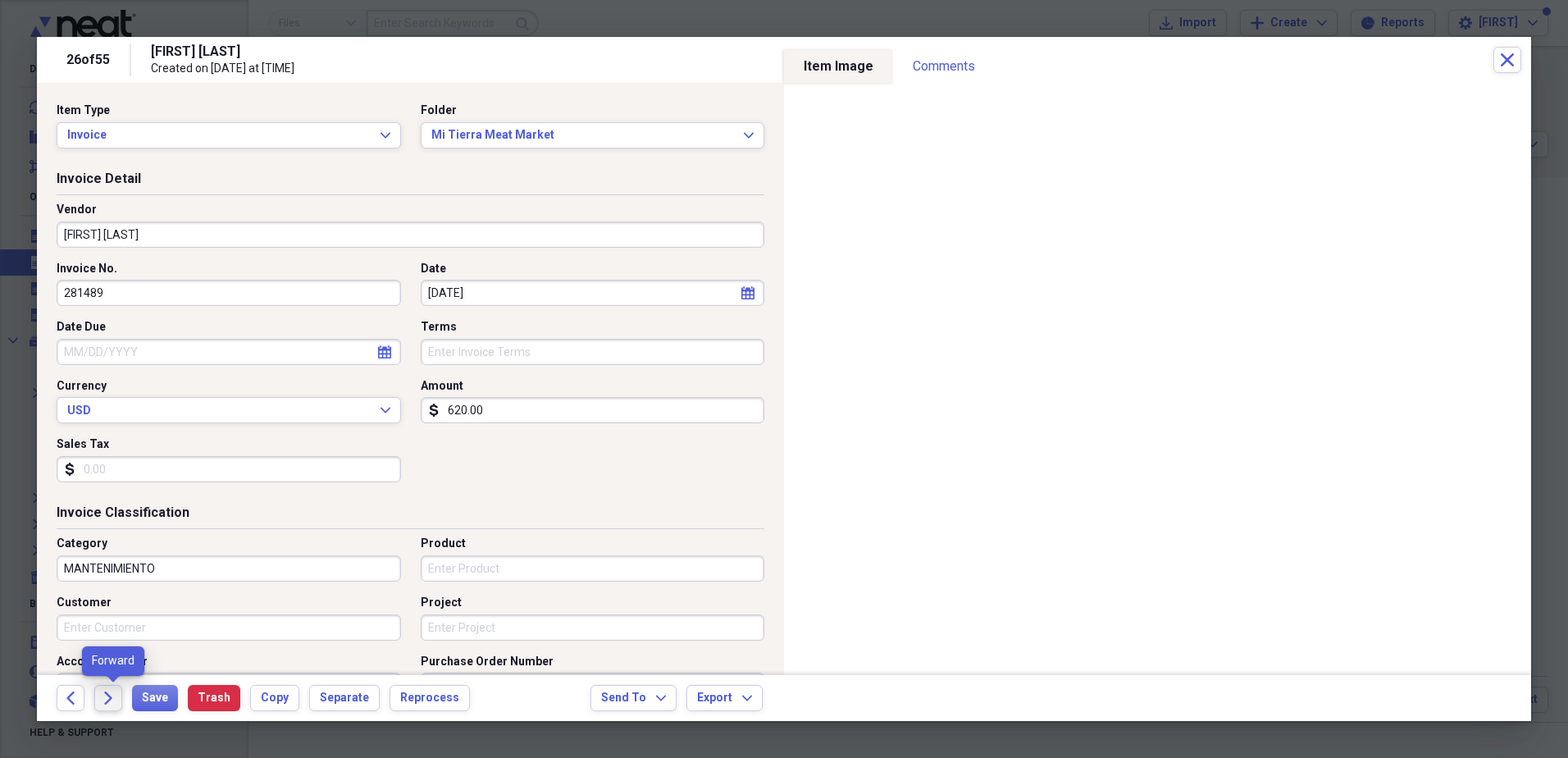 click 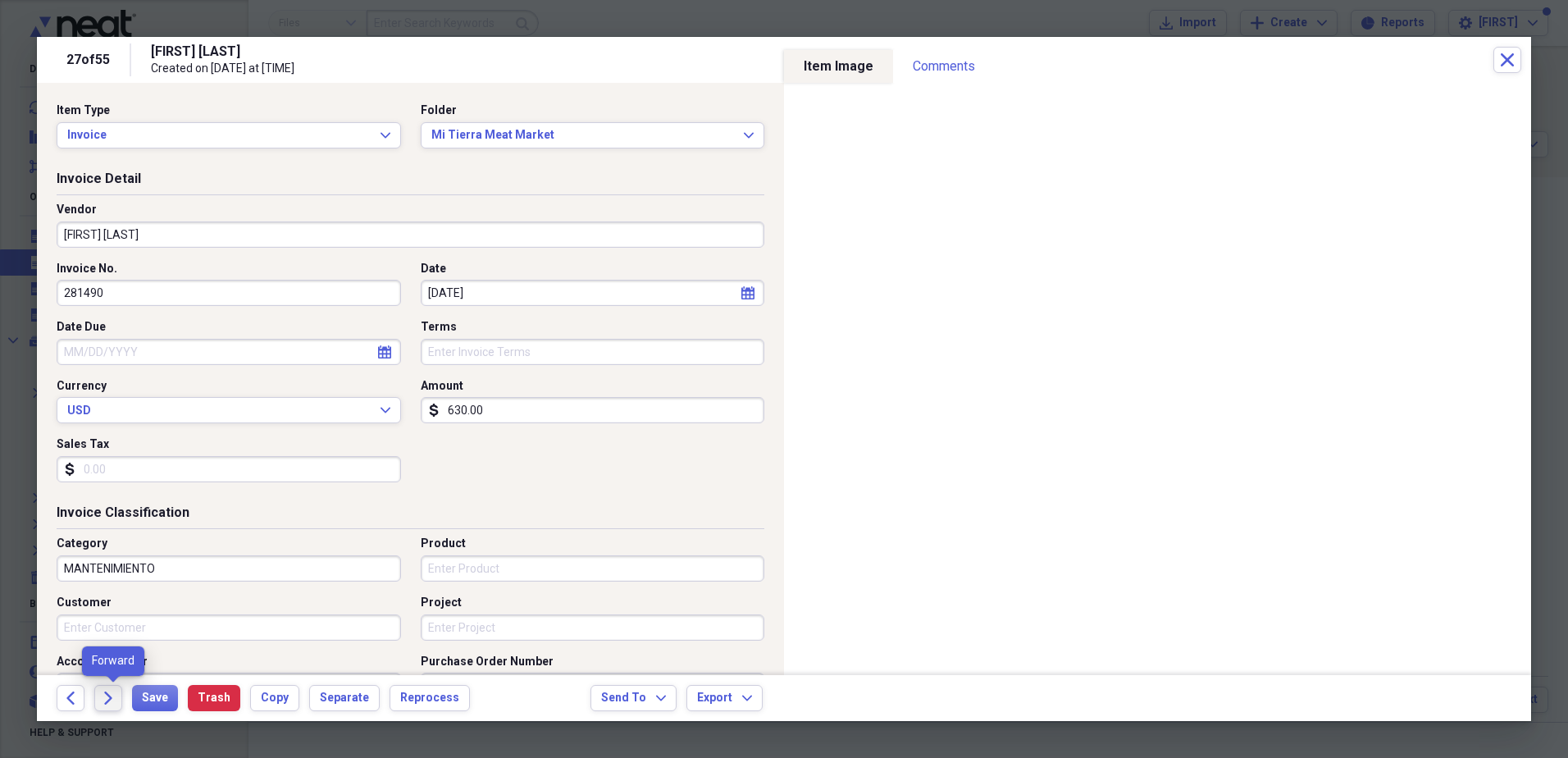 click 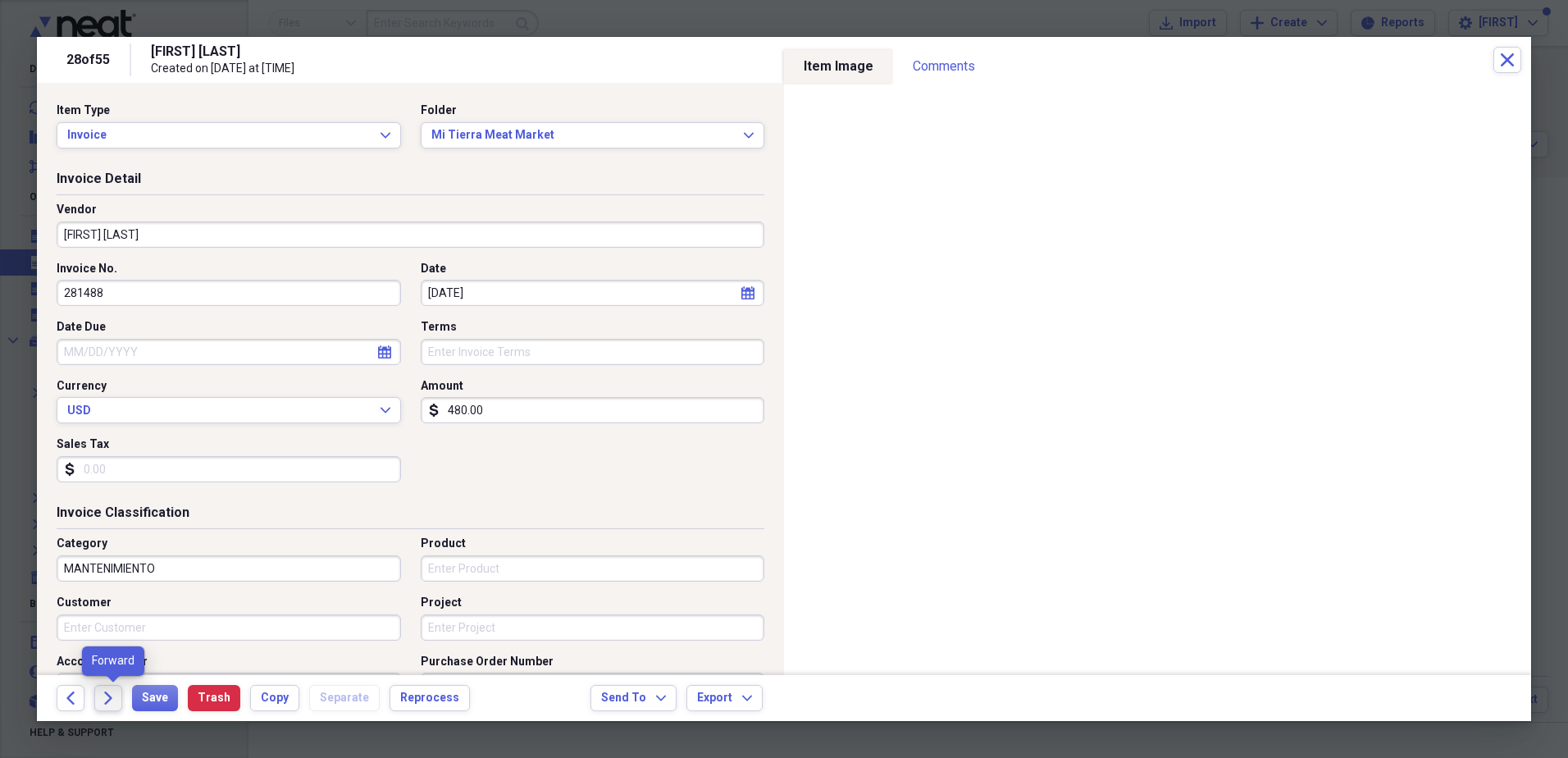 click on "Forward" 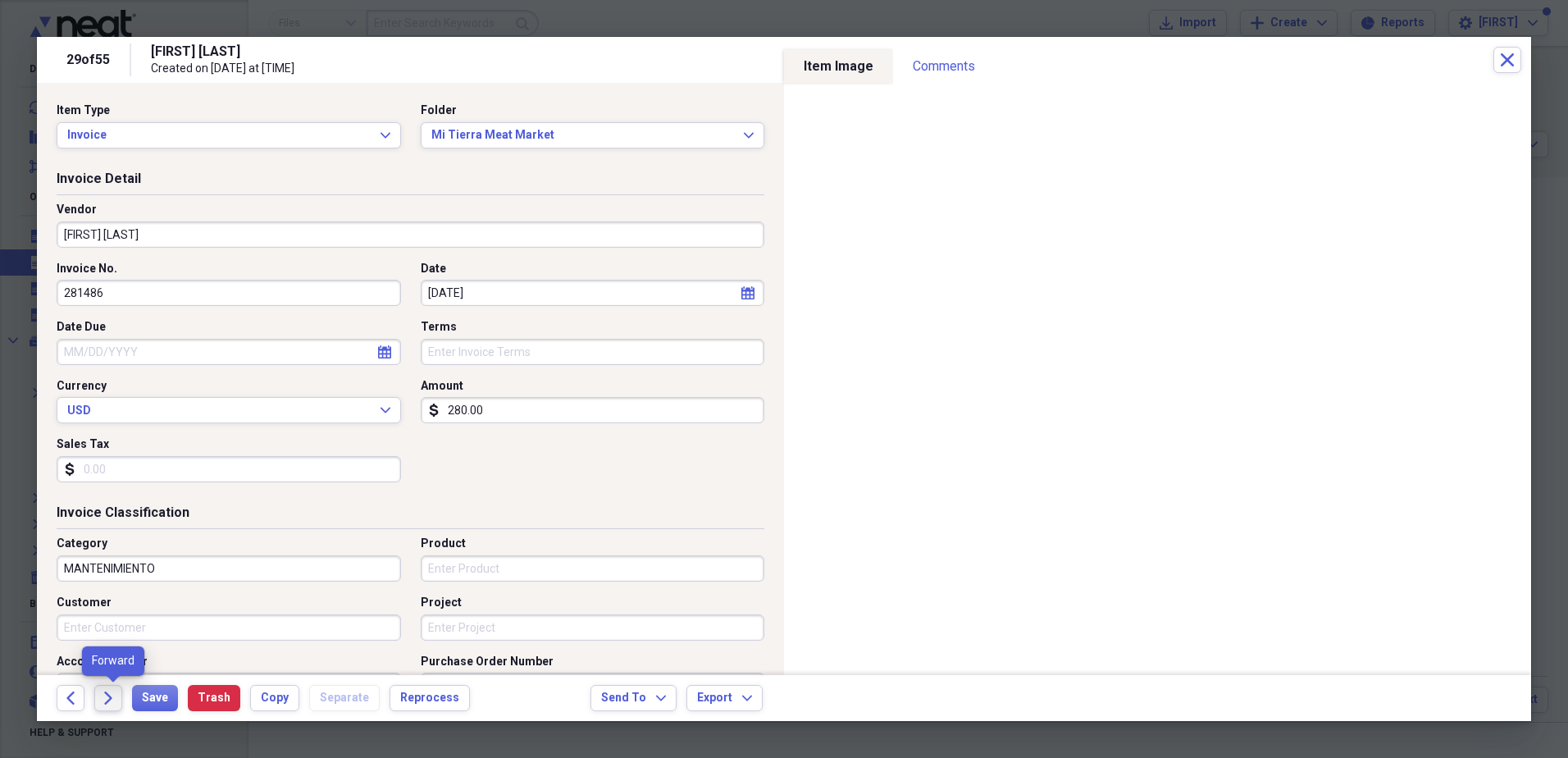 click on "Forward" 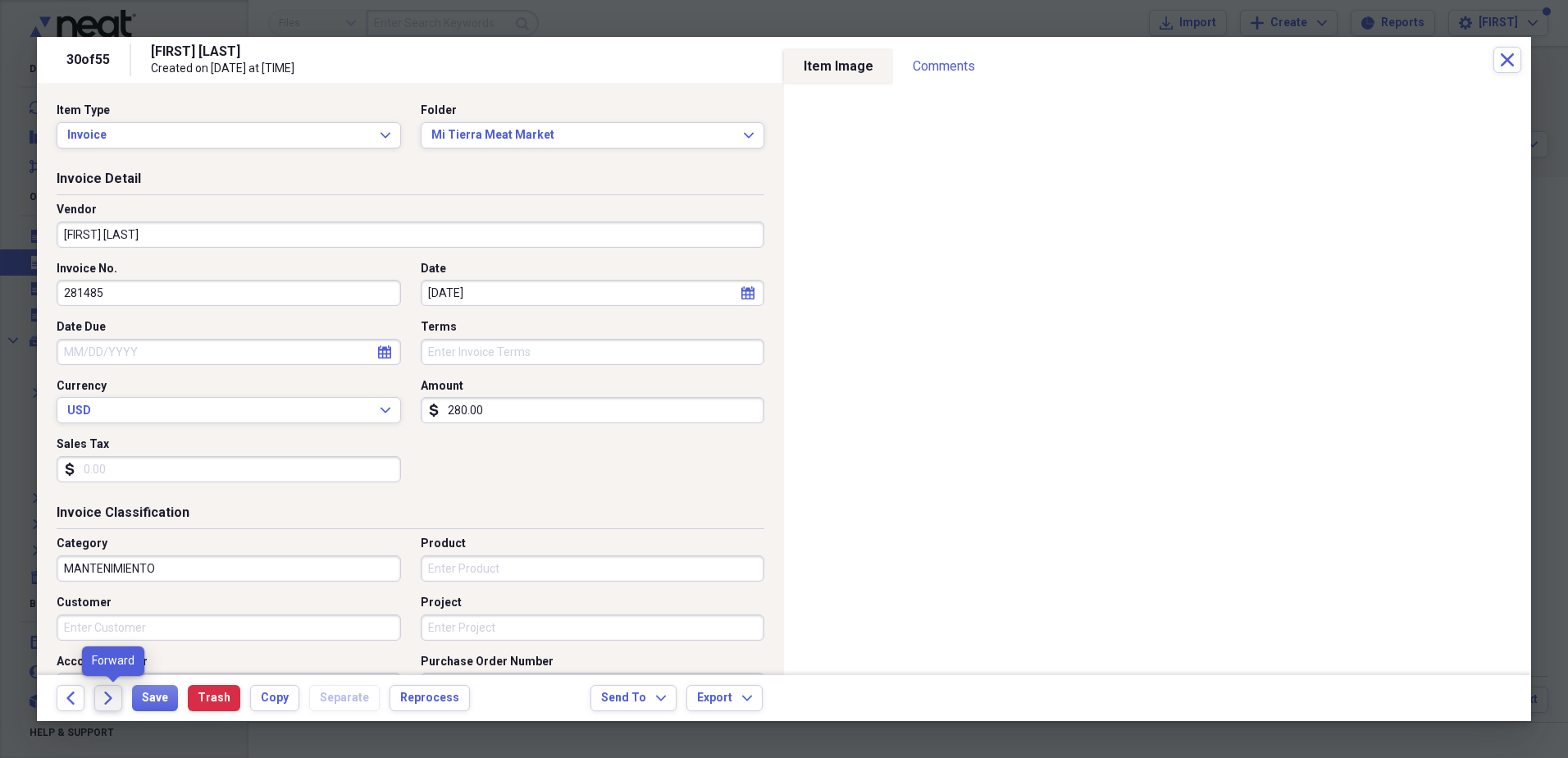 click on "Forward" at bounding box center (108, 698) 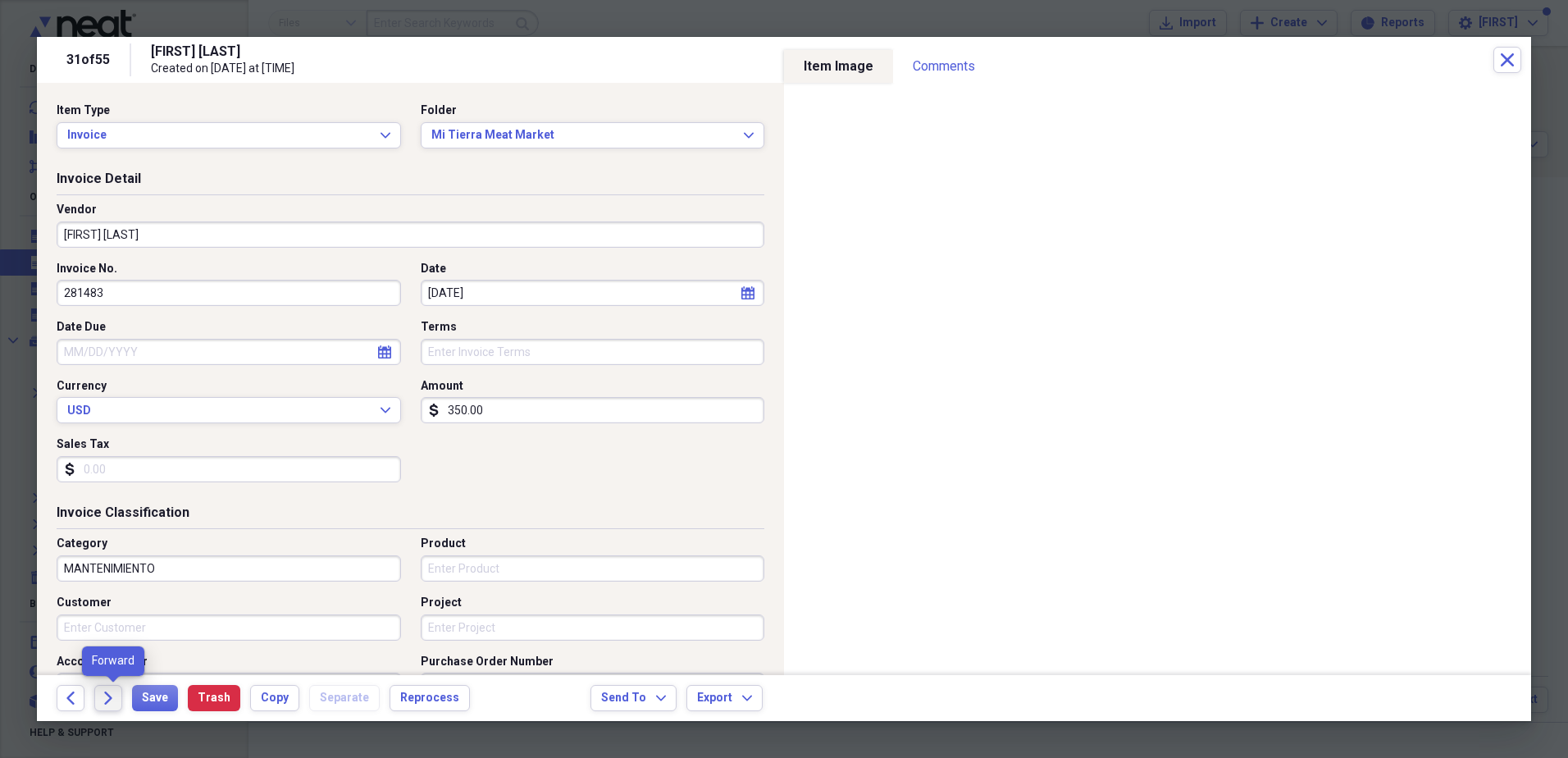 click on "Forward" at bounding box center (108, 698) 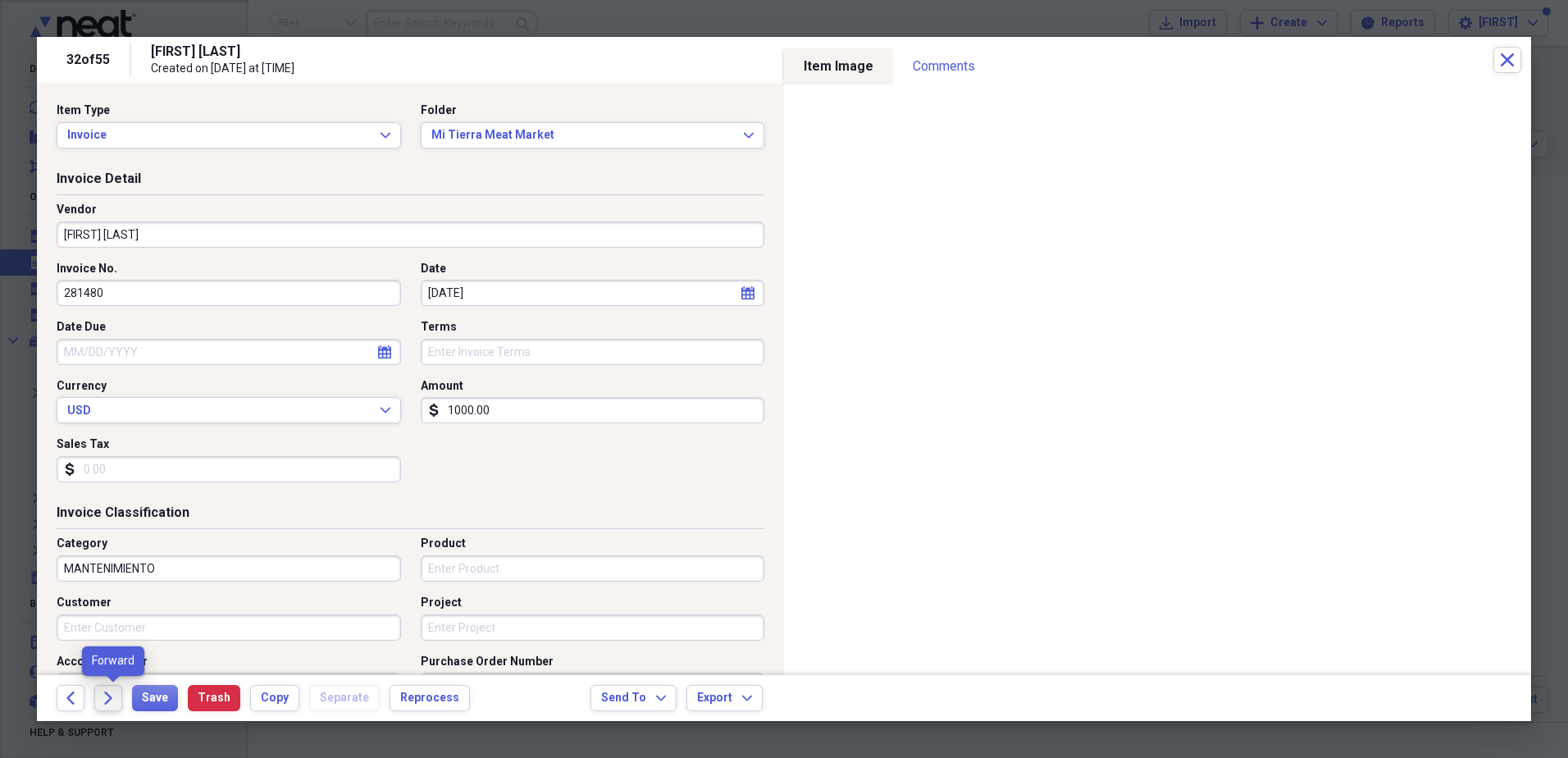 click on "Forward" 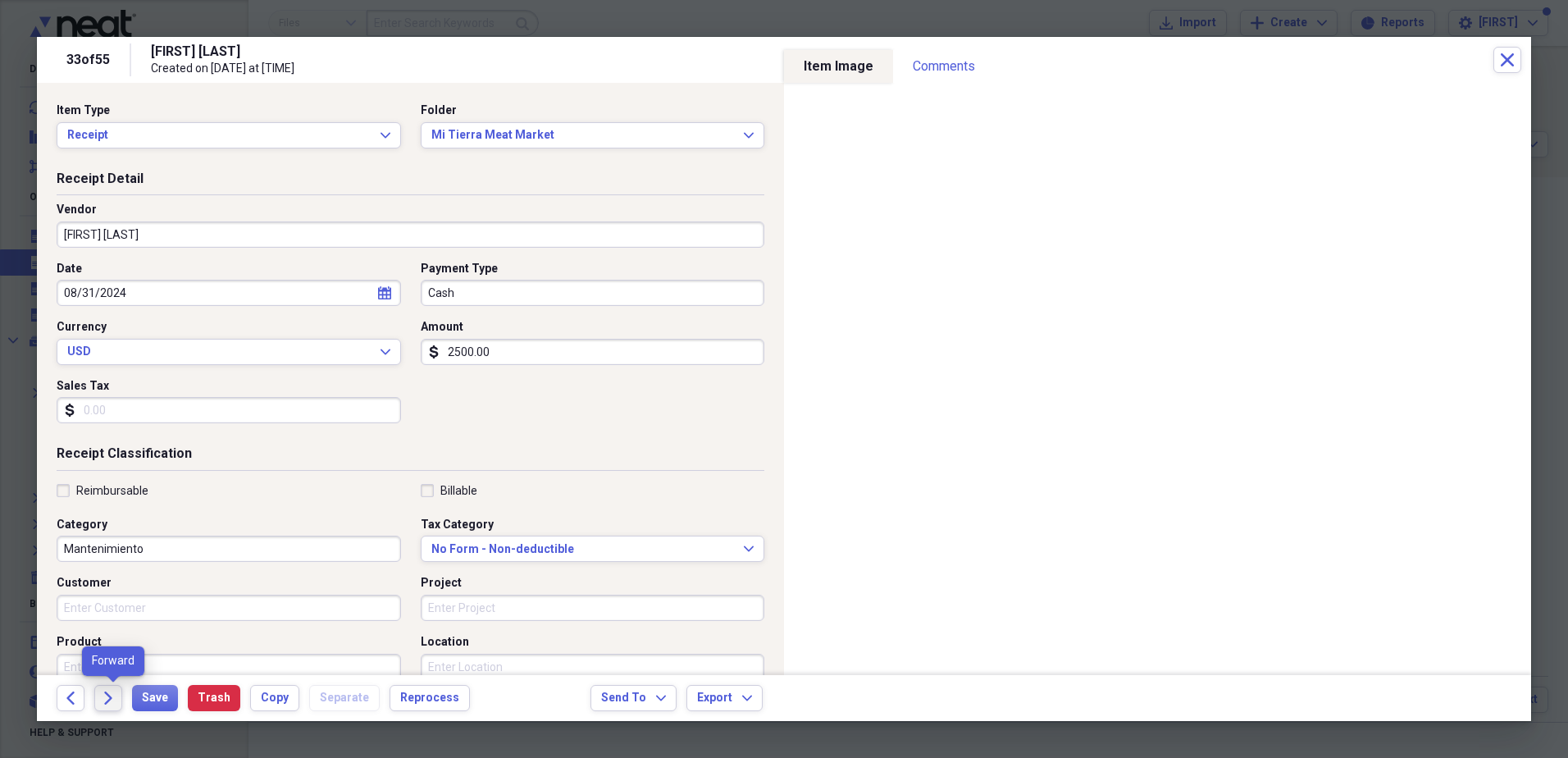 click on "Forward" at bounding box center [108, 698] 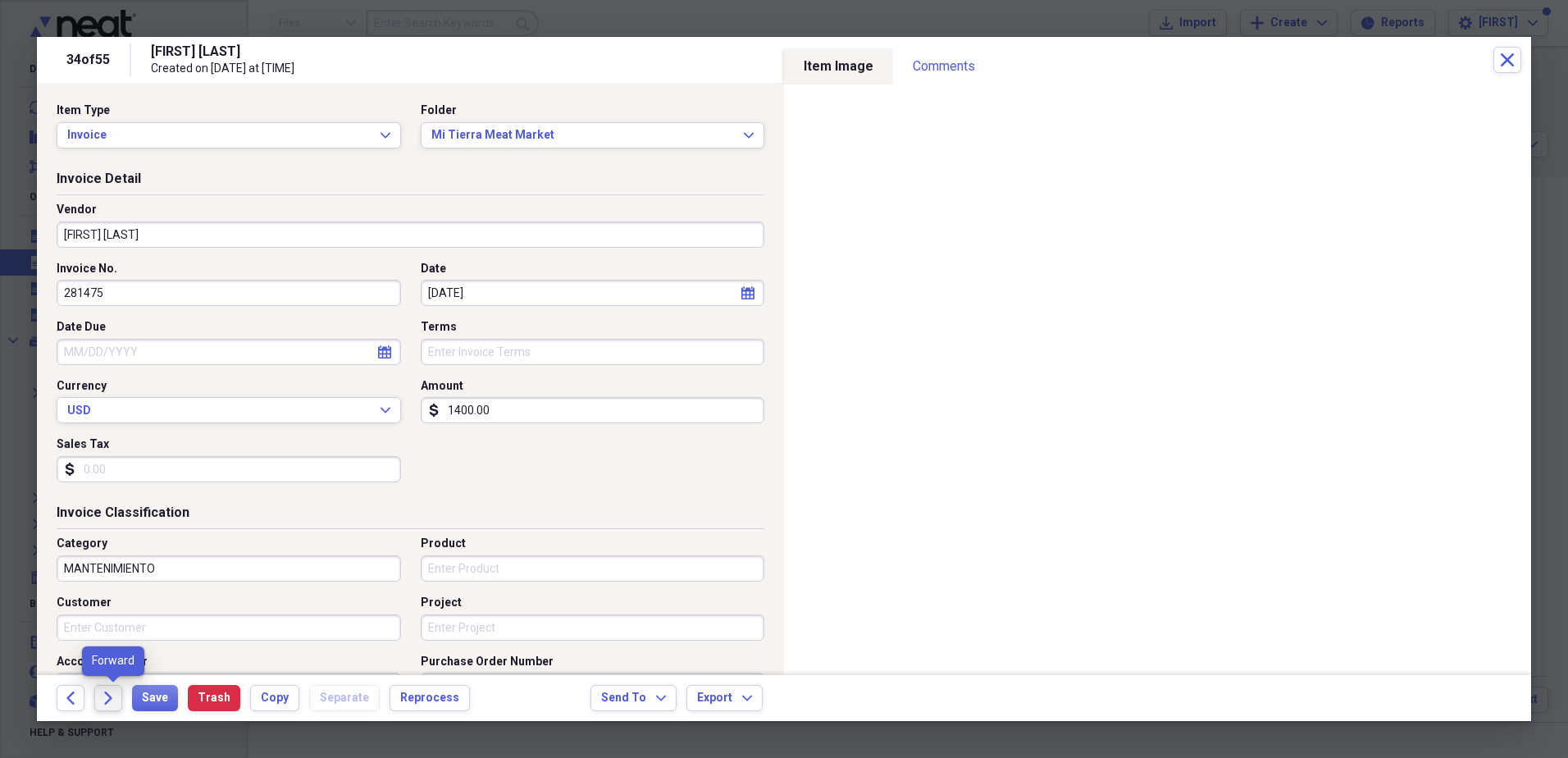 click on "Forward" 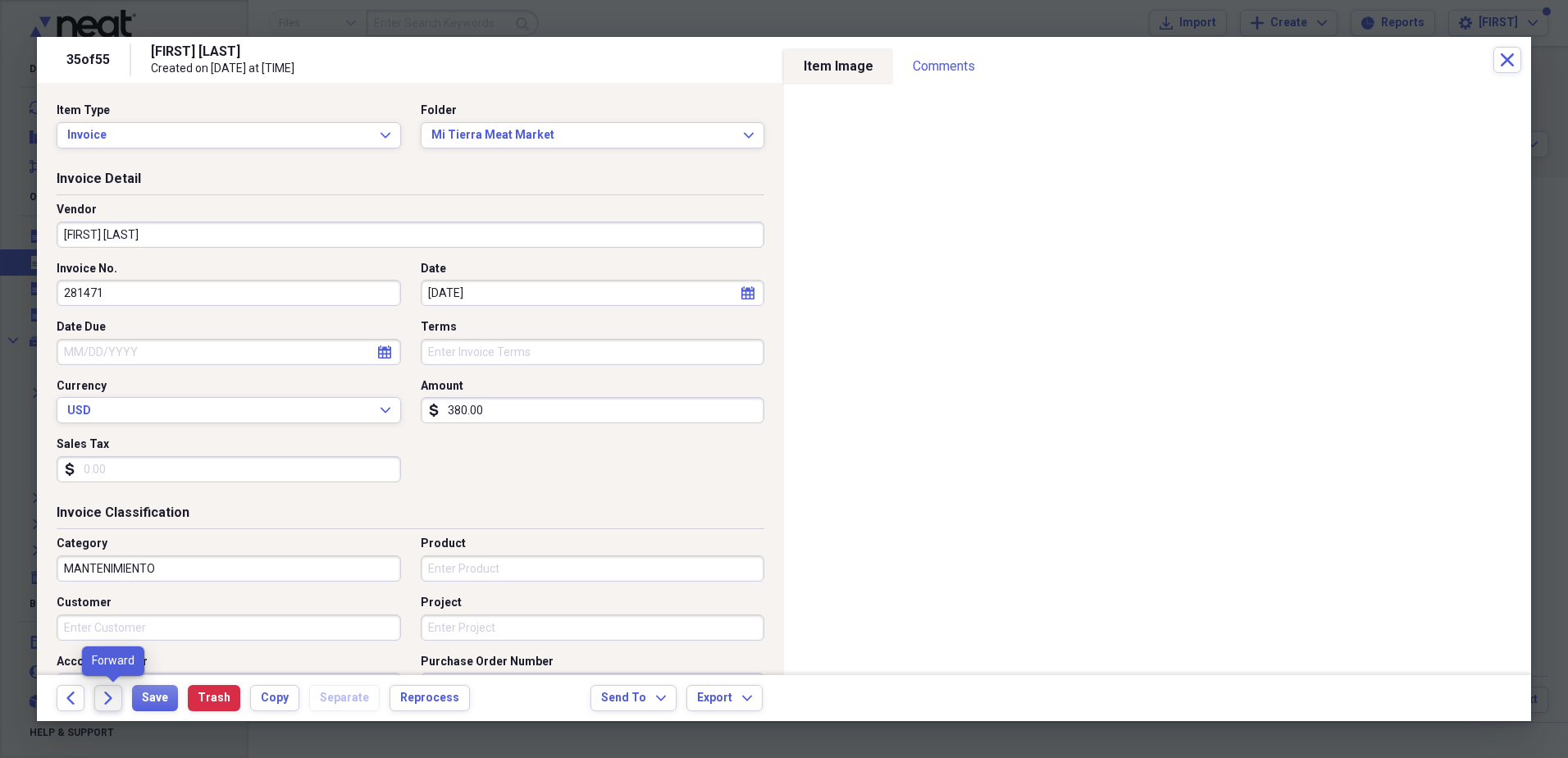 click on "Forward" at bounding box center (108, 698) 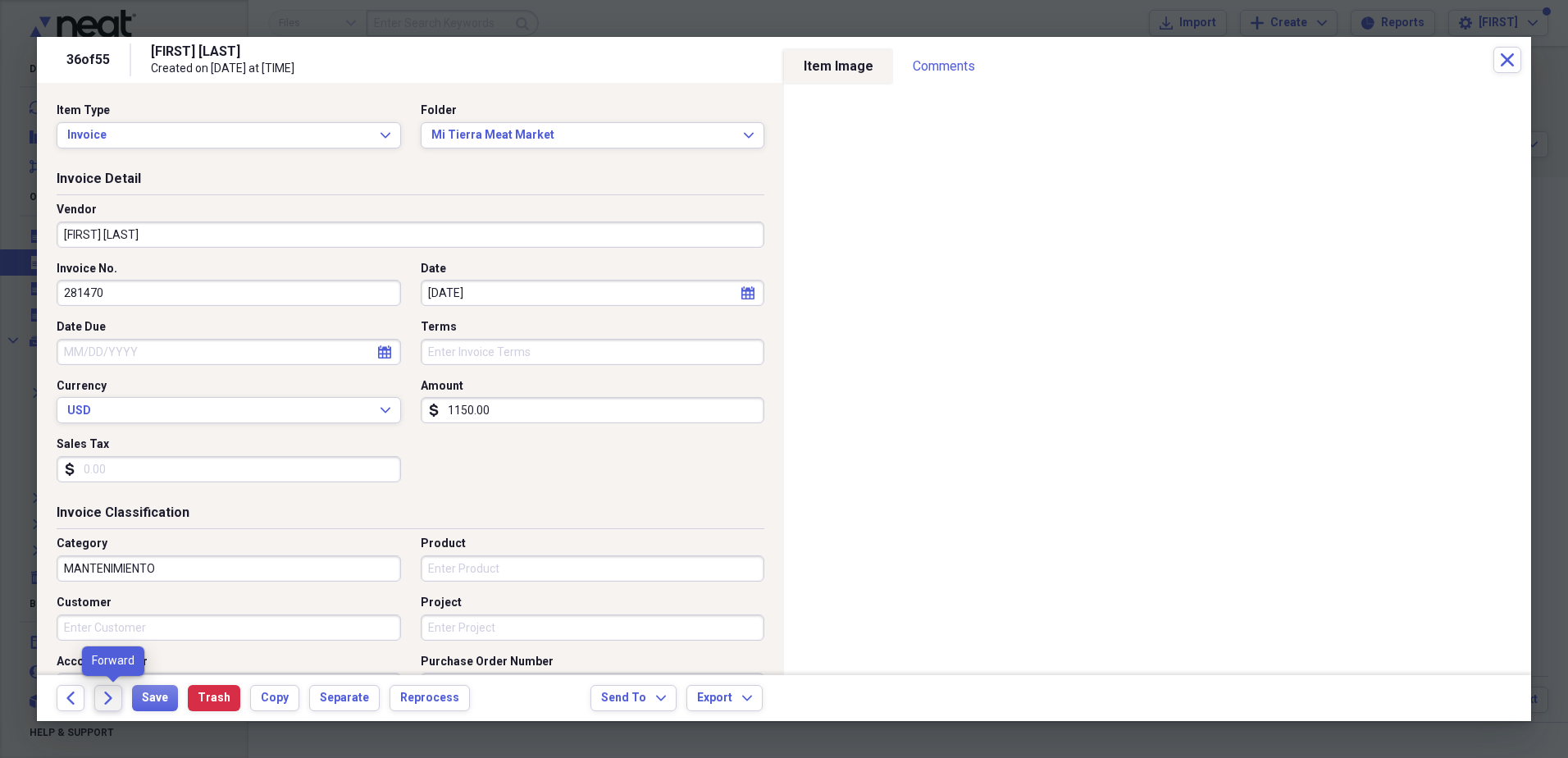 click on "Forward" at bounding box center (108, 698) 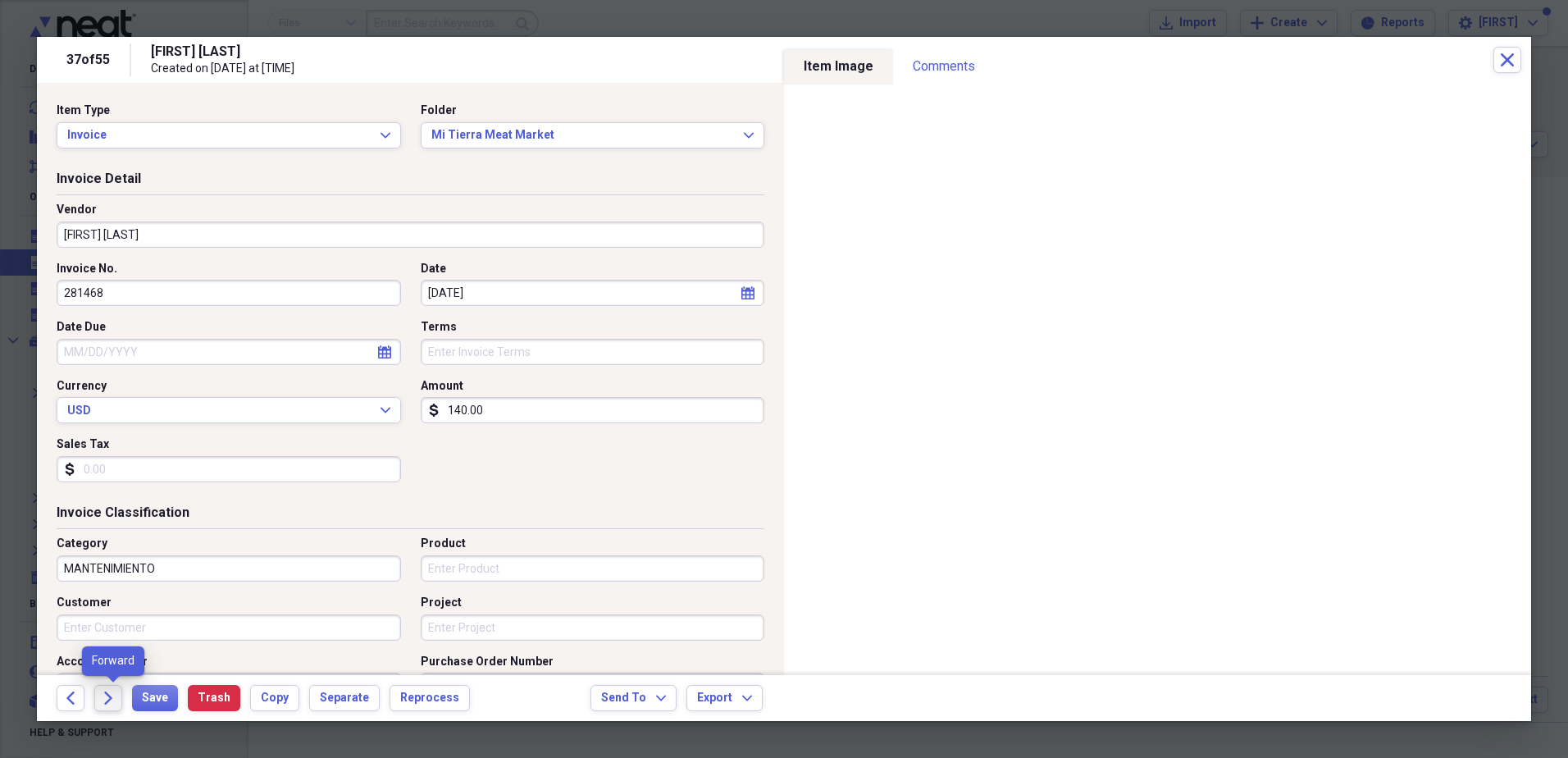 click on "Forward" 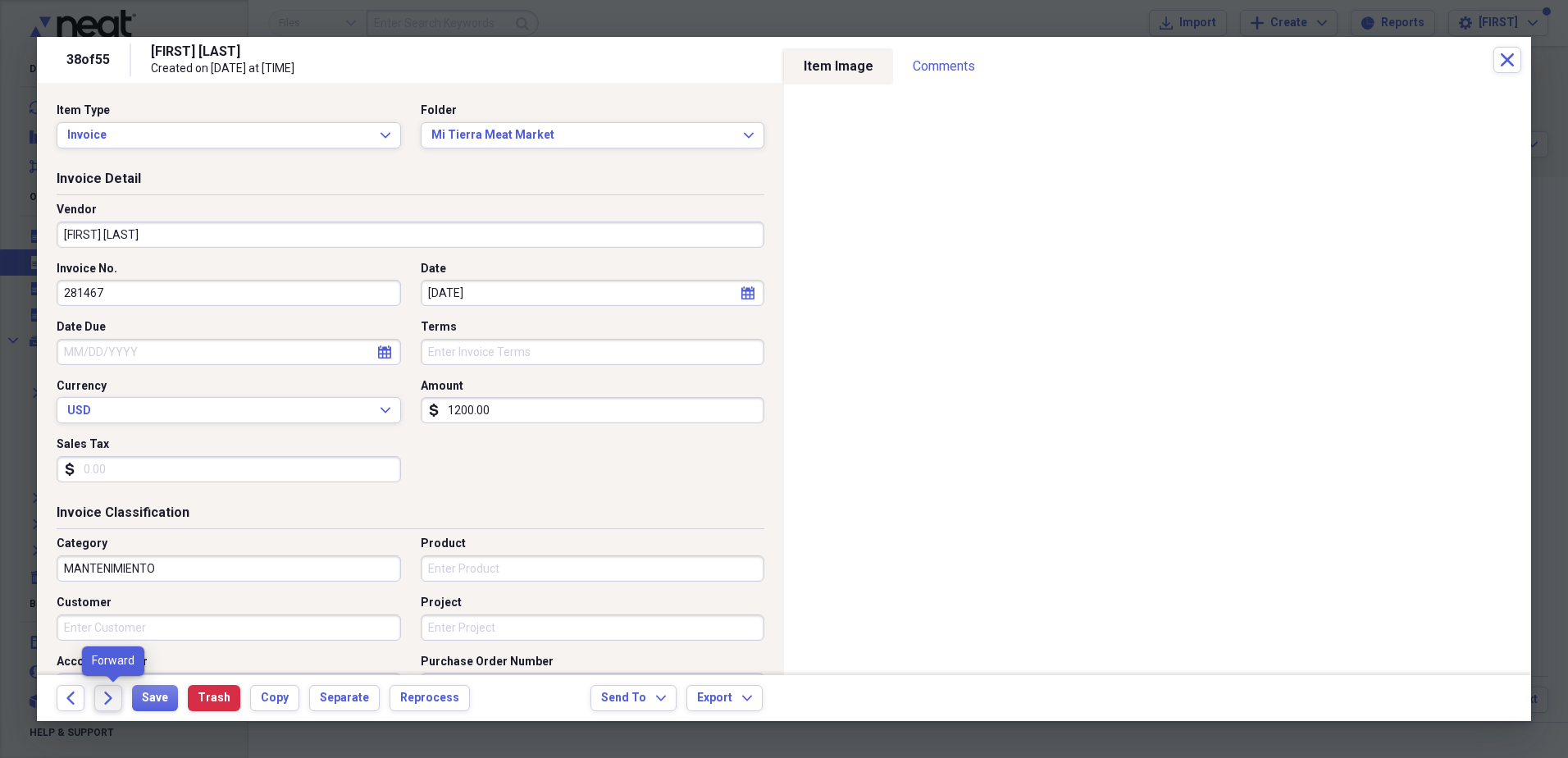 click on "Forward" 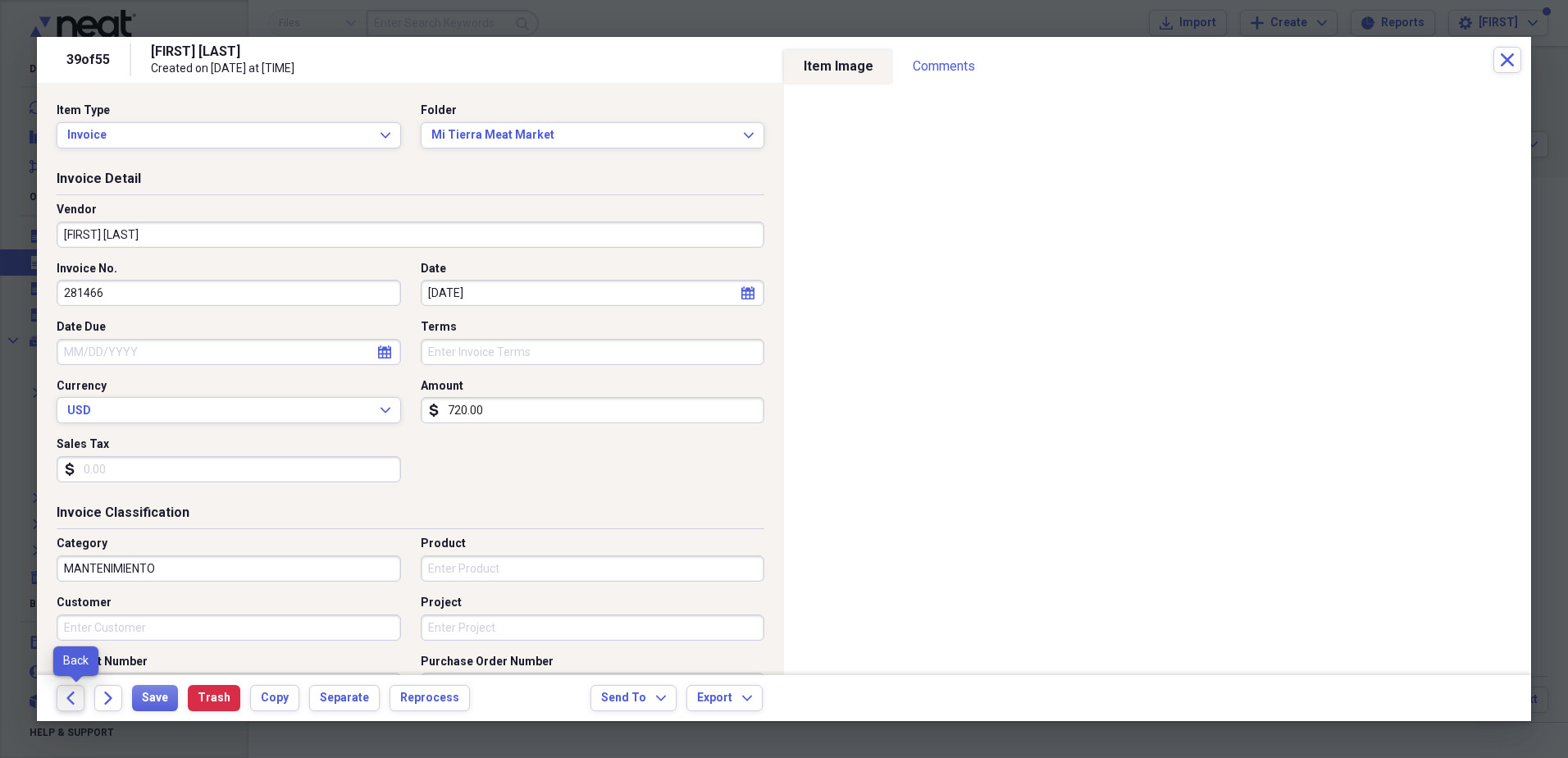 click 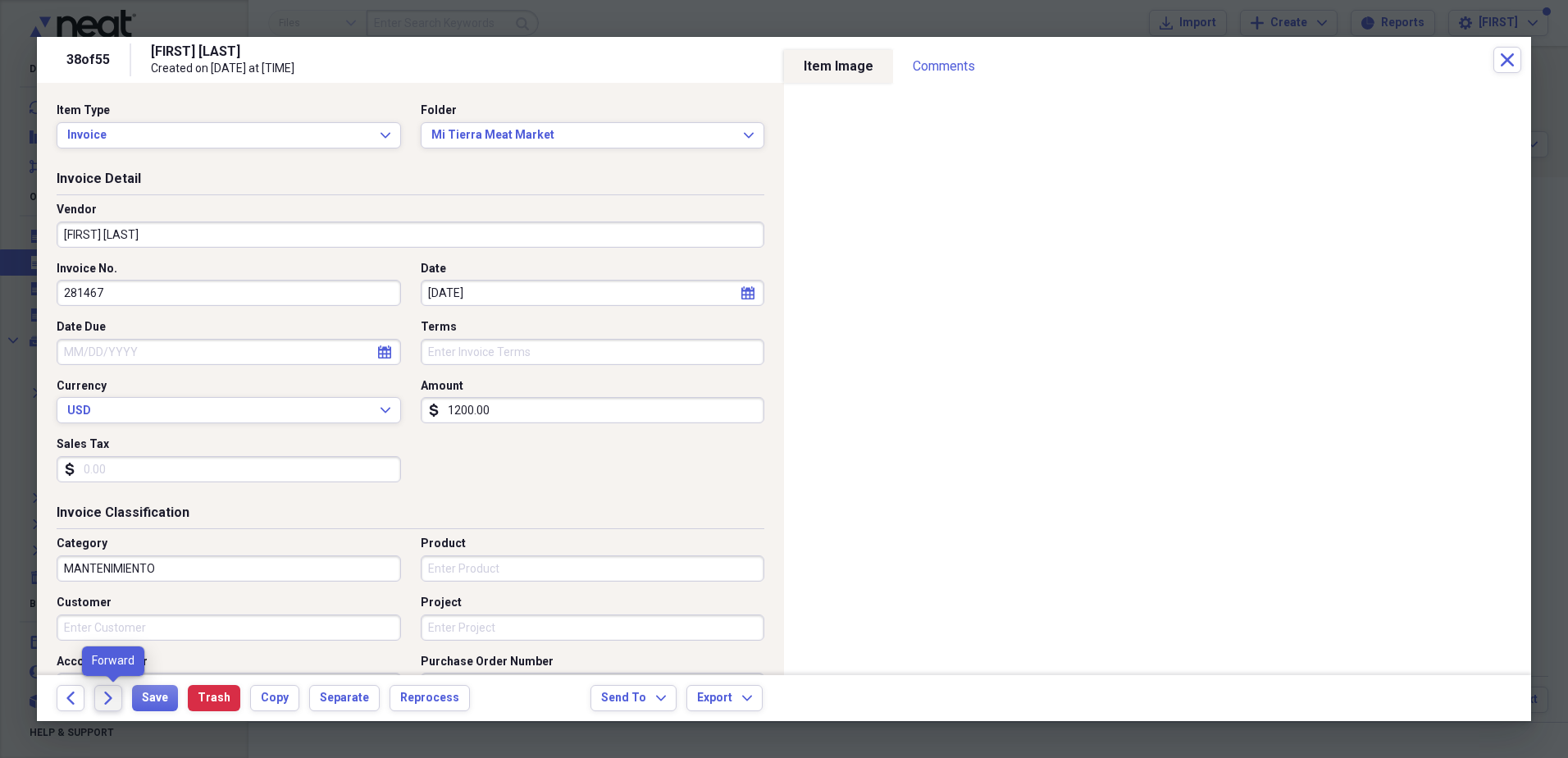 click on "Forward" 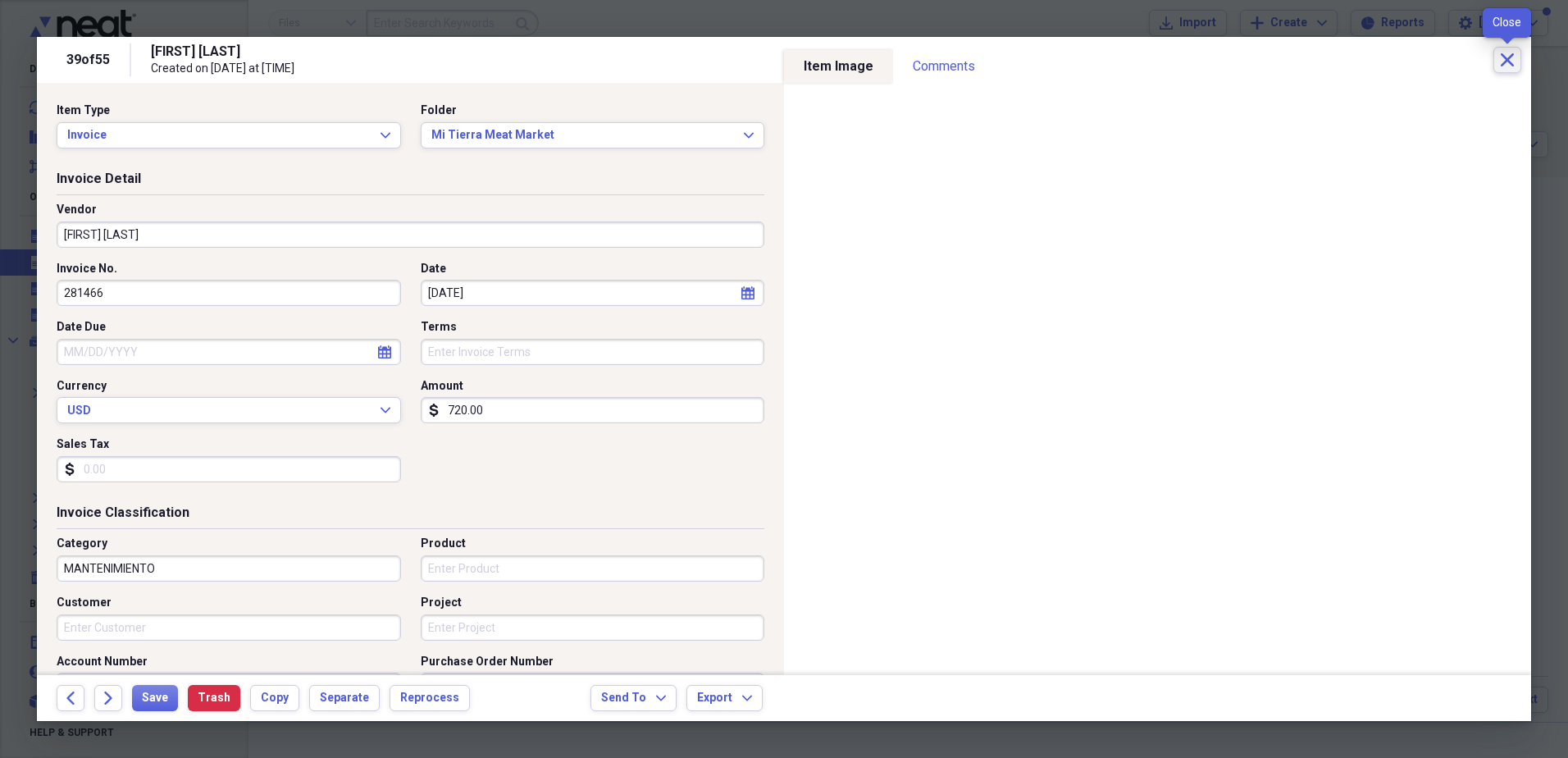 click 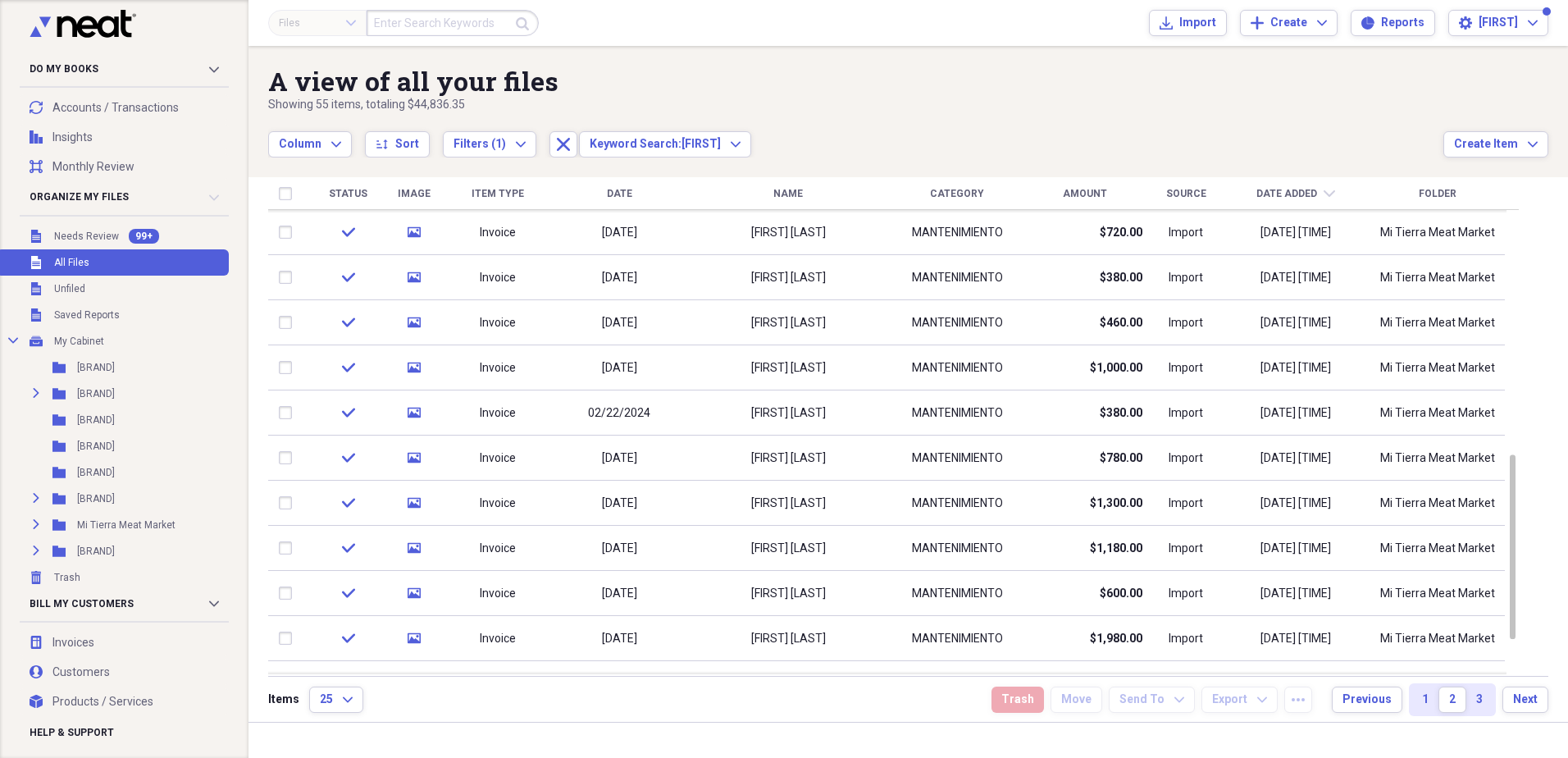 click at bounding box center (453, 23) 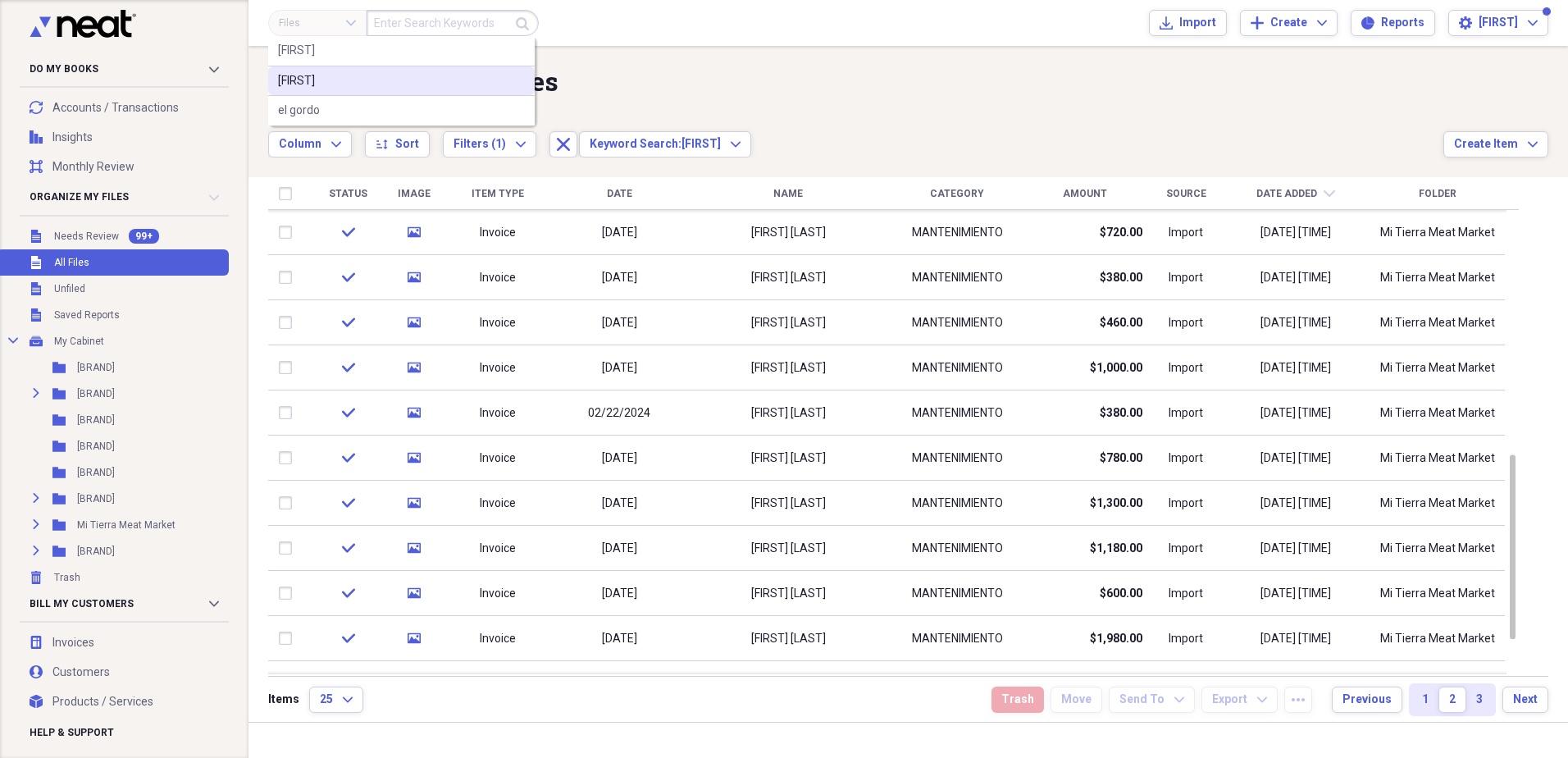 type on "g" 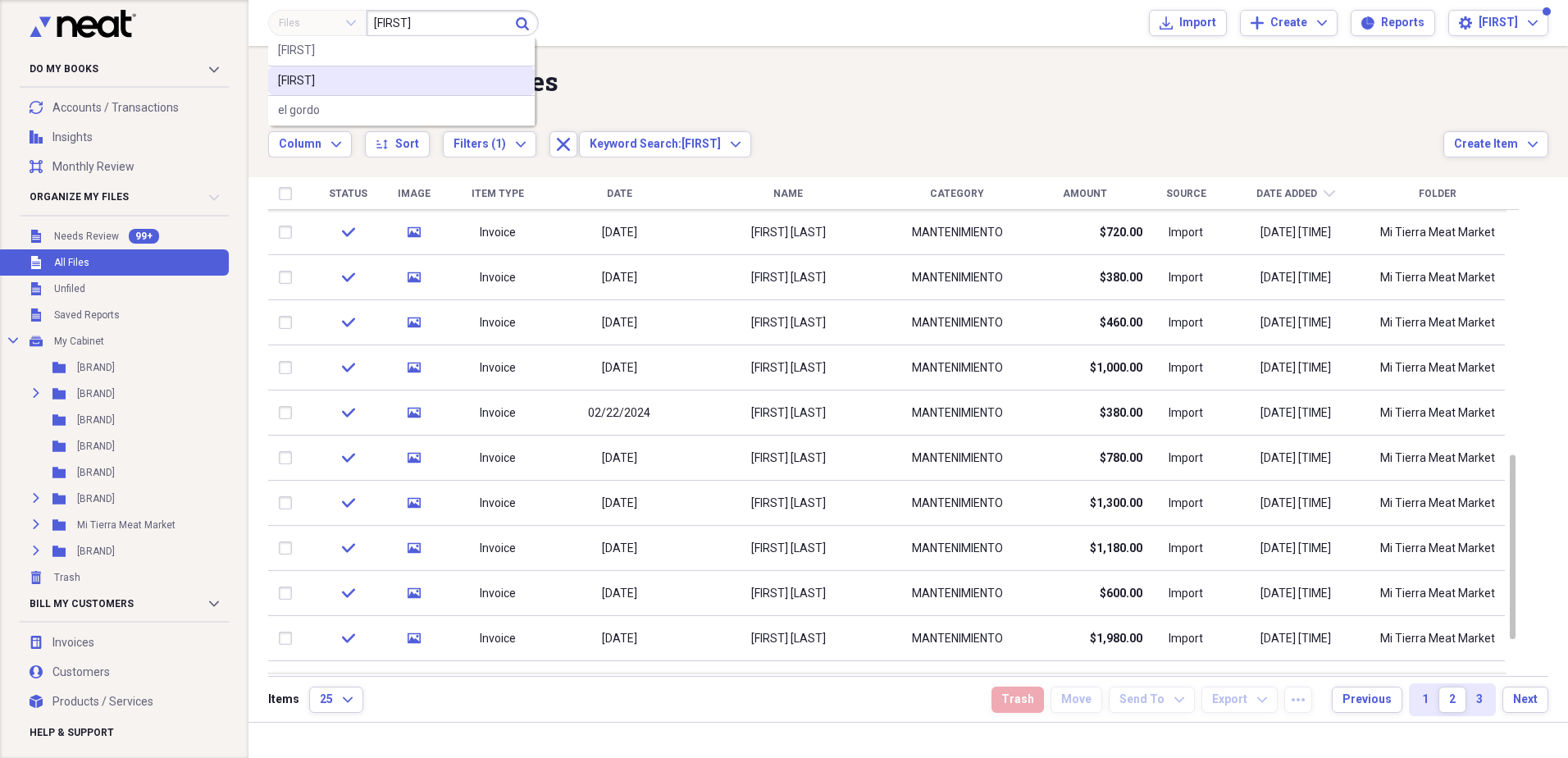 type on "e" 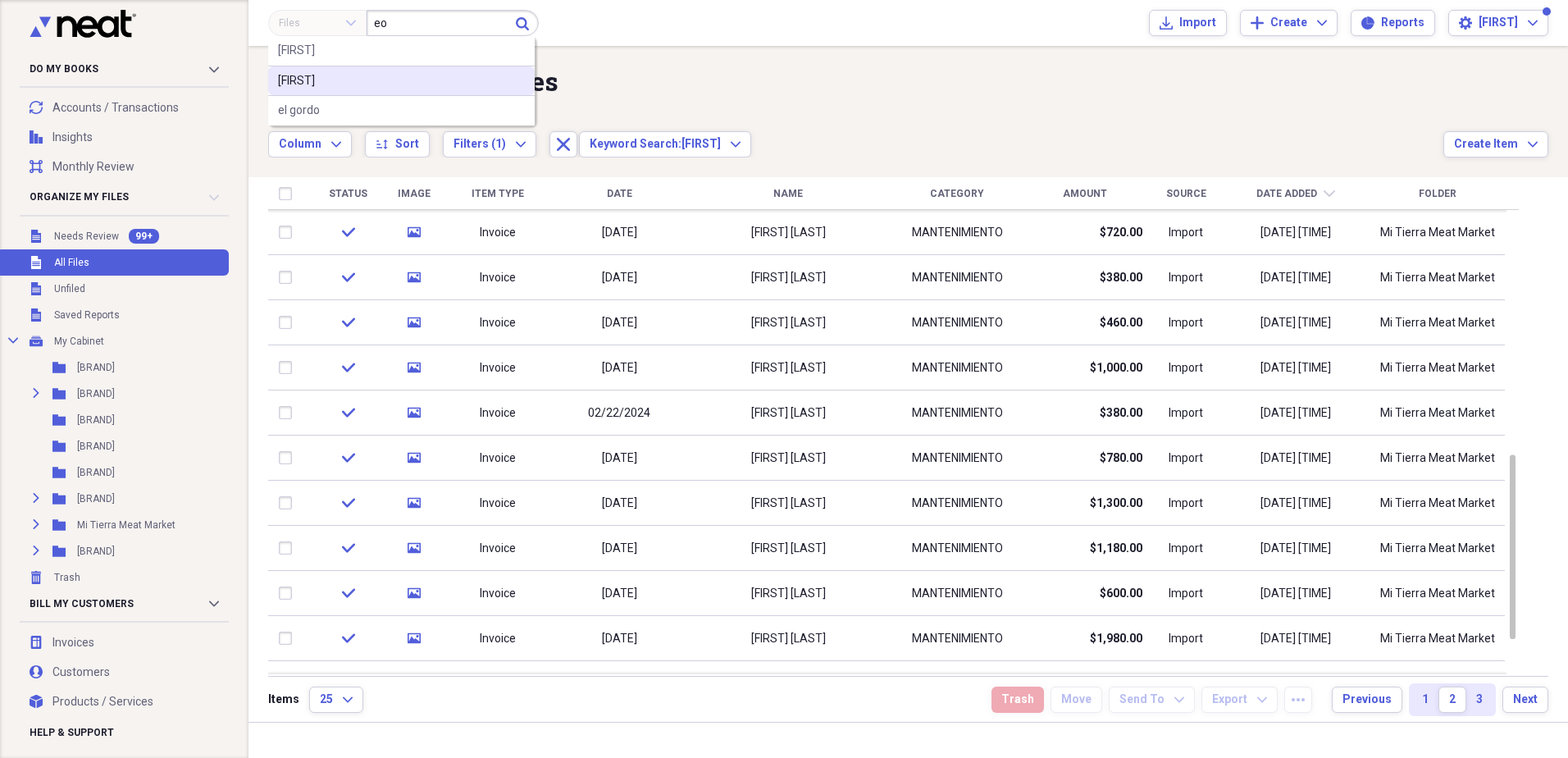 type on "e" 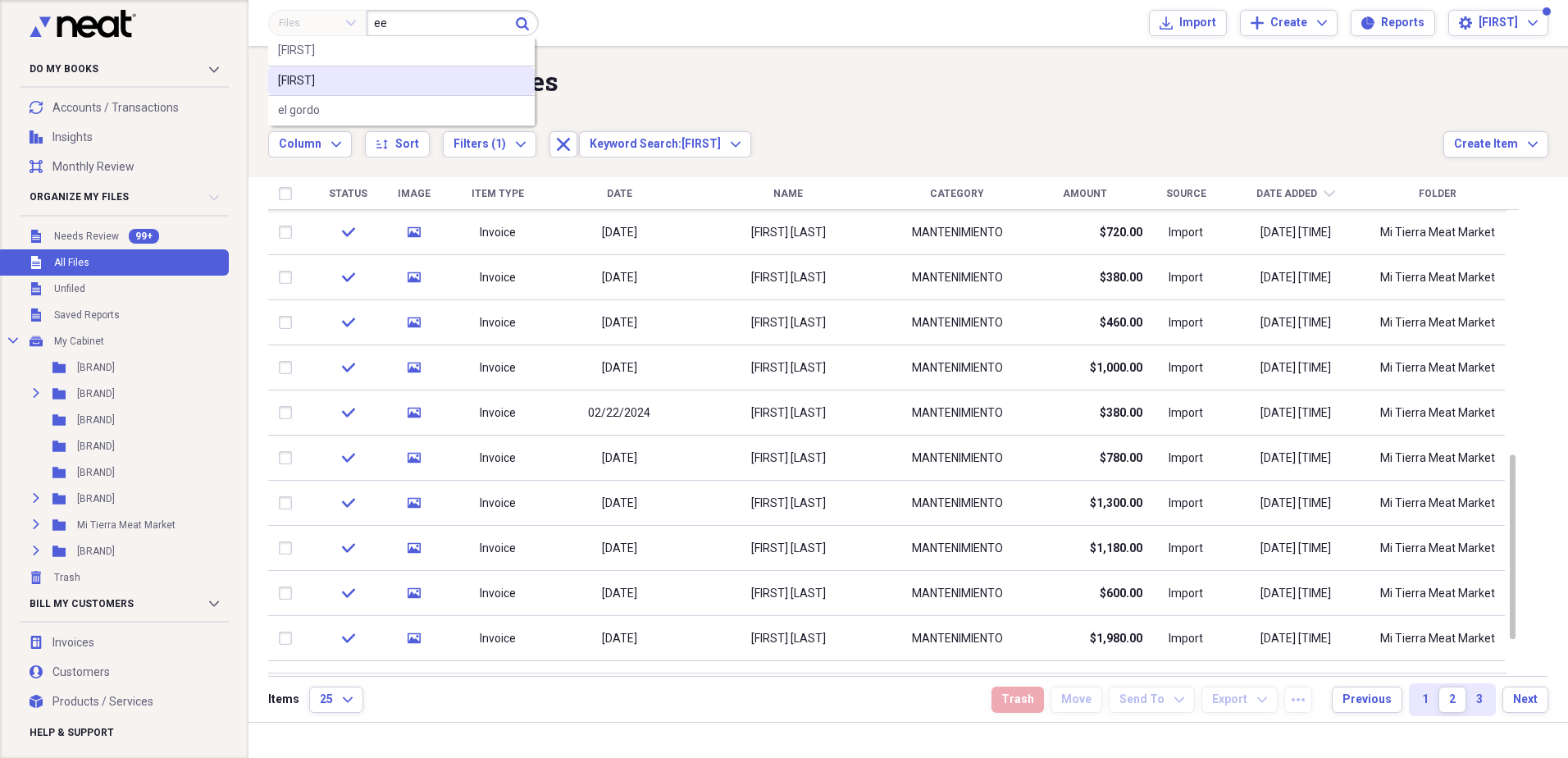 type on "e" 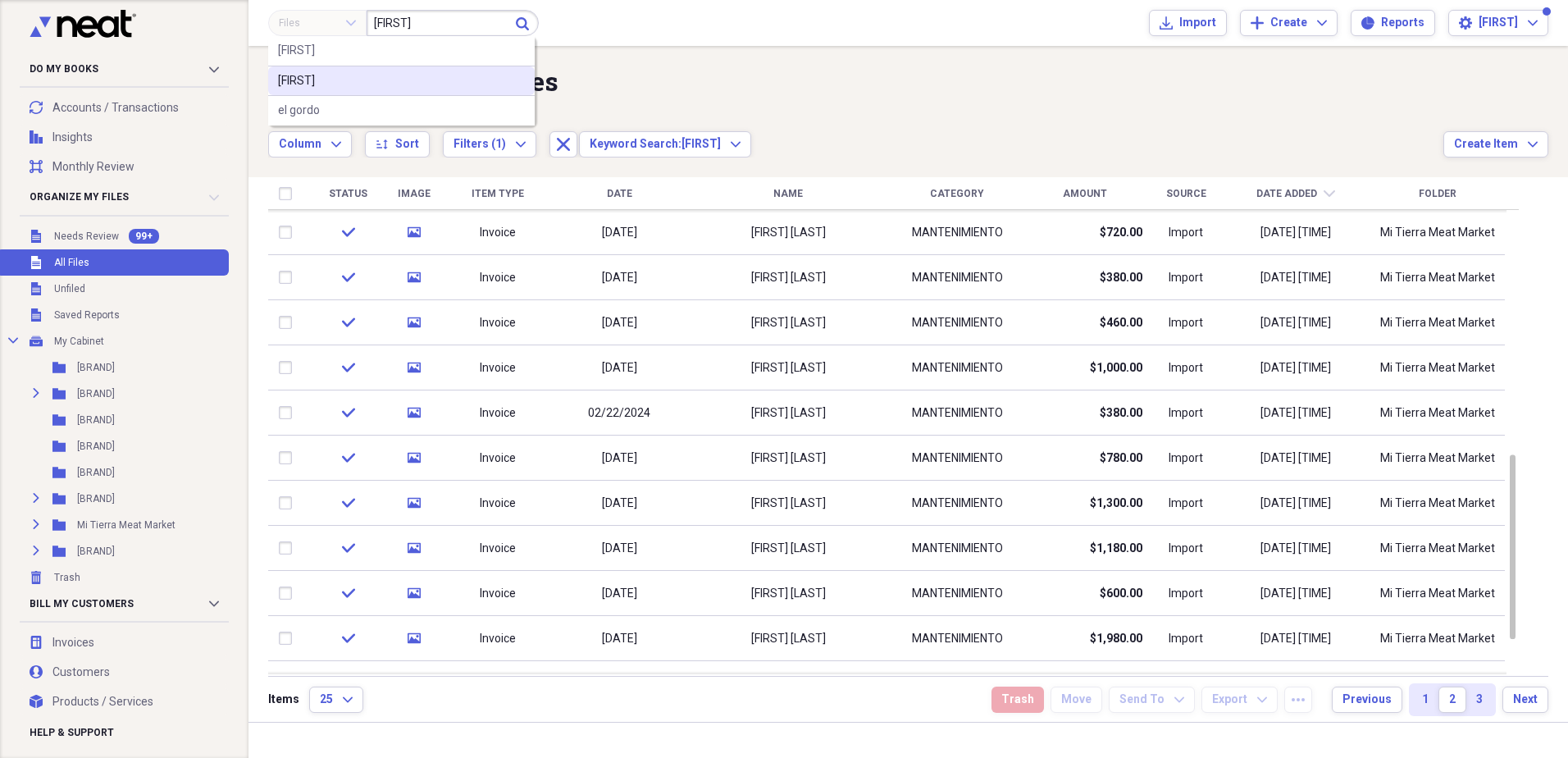 type on "[FIRST]" 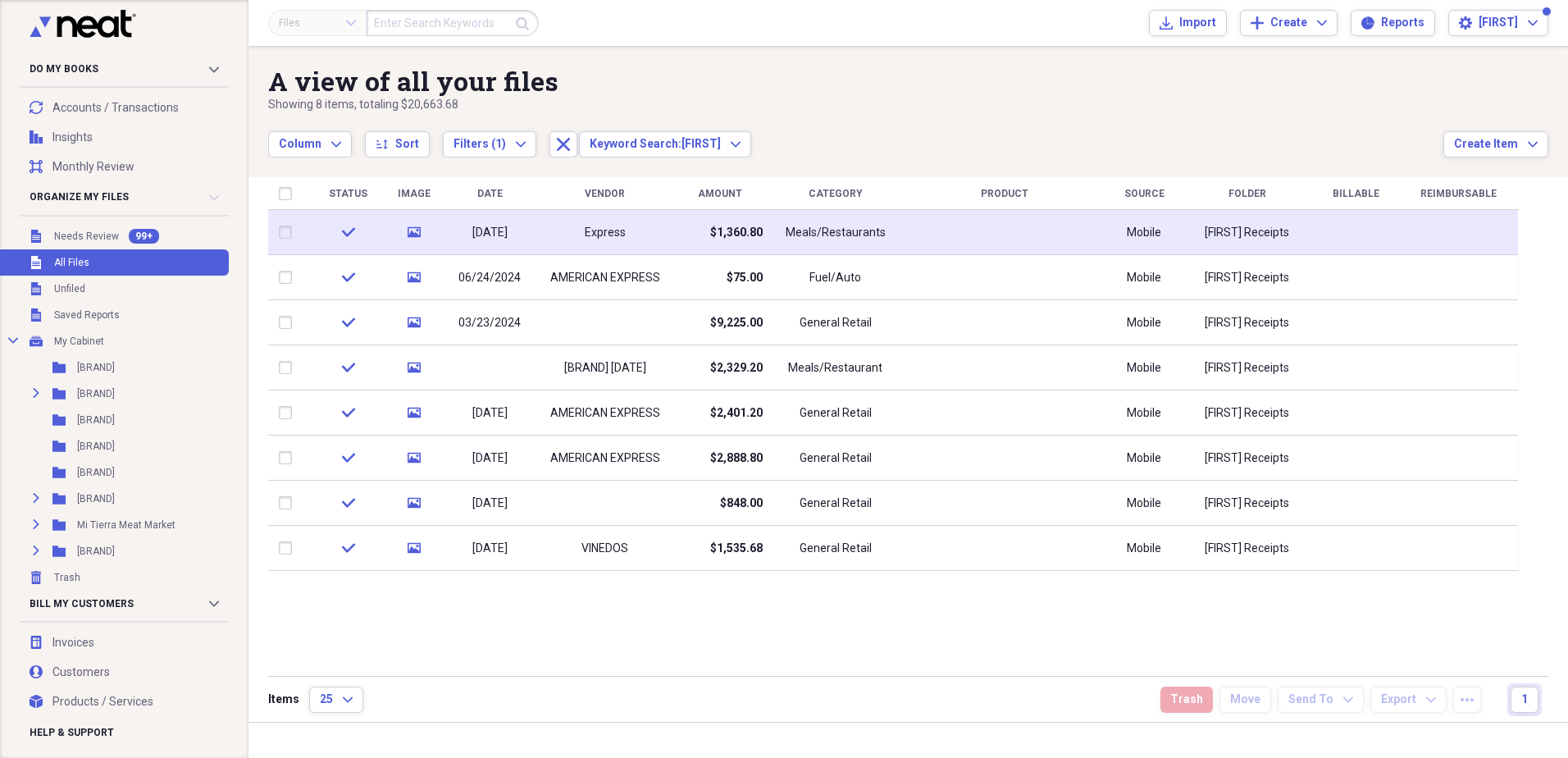 click on "Meals/Restaurants" at bounding box center (836, 233) 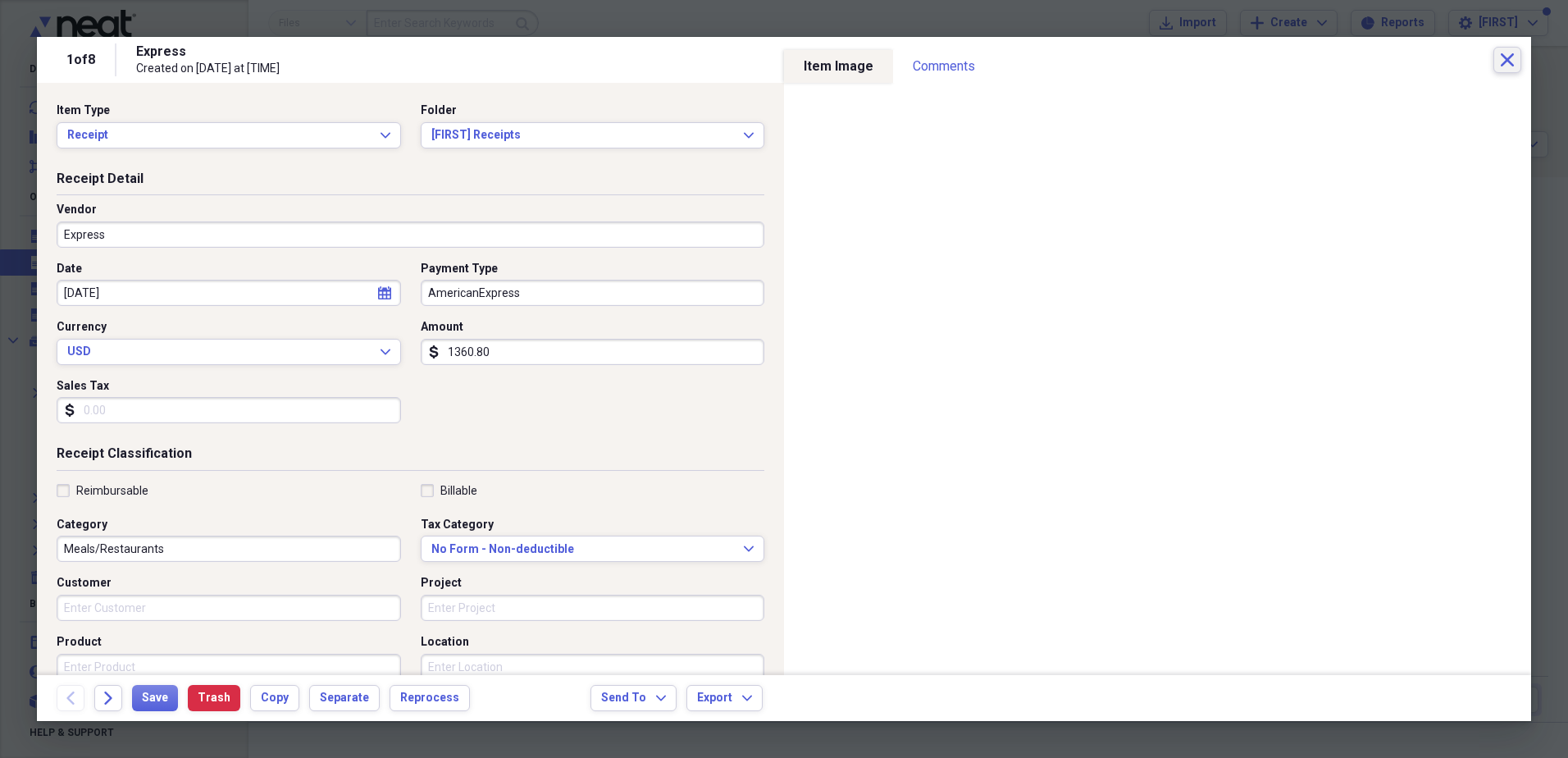 click on "Close" at bounding box center [1507, 60] 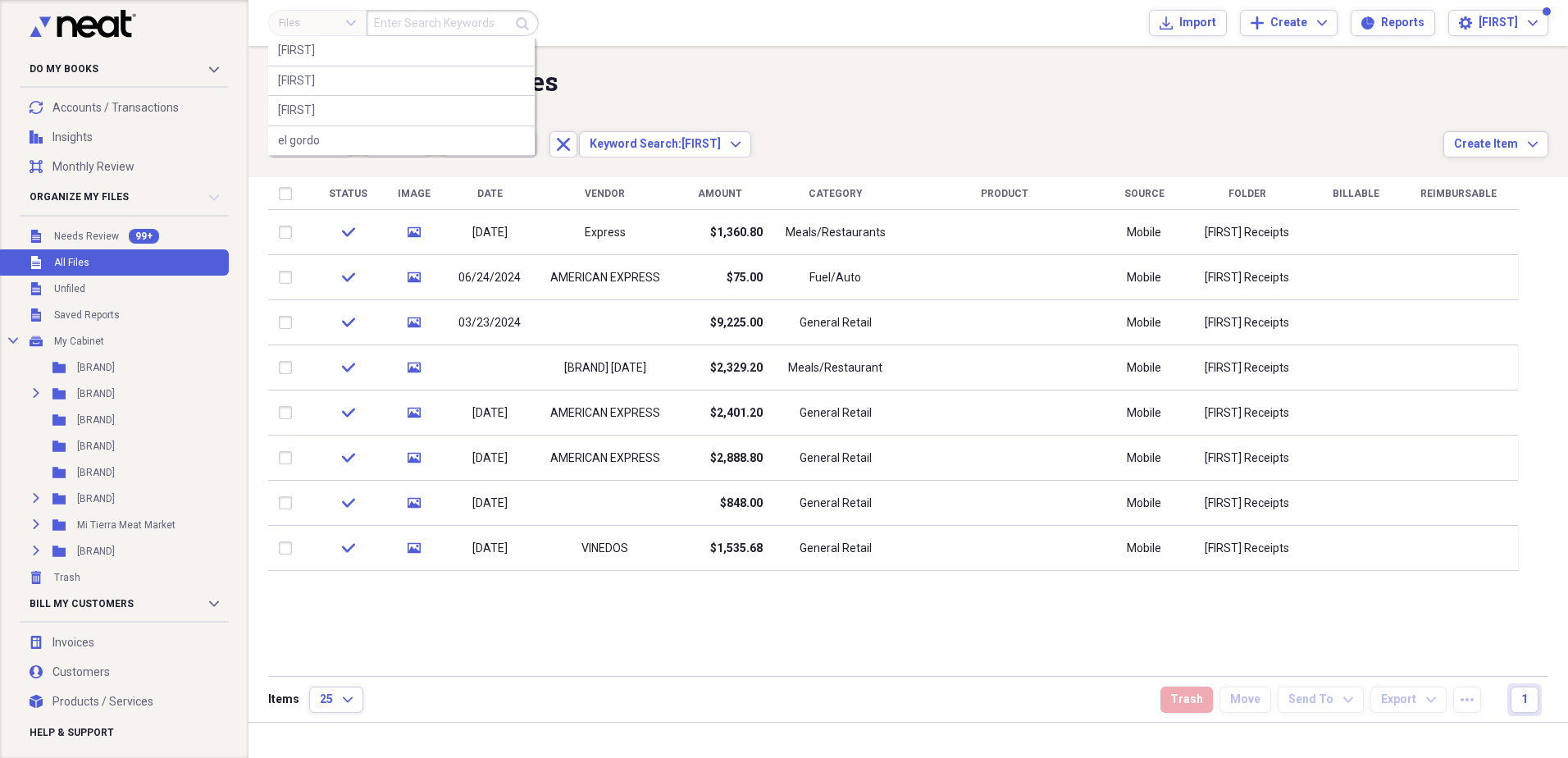 click at bounding box center (453, 23) 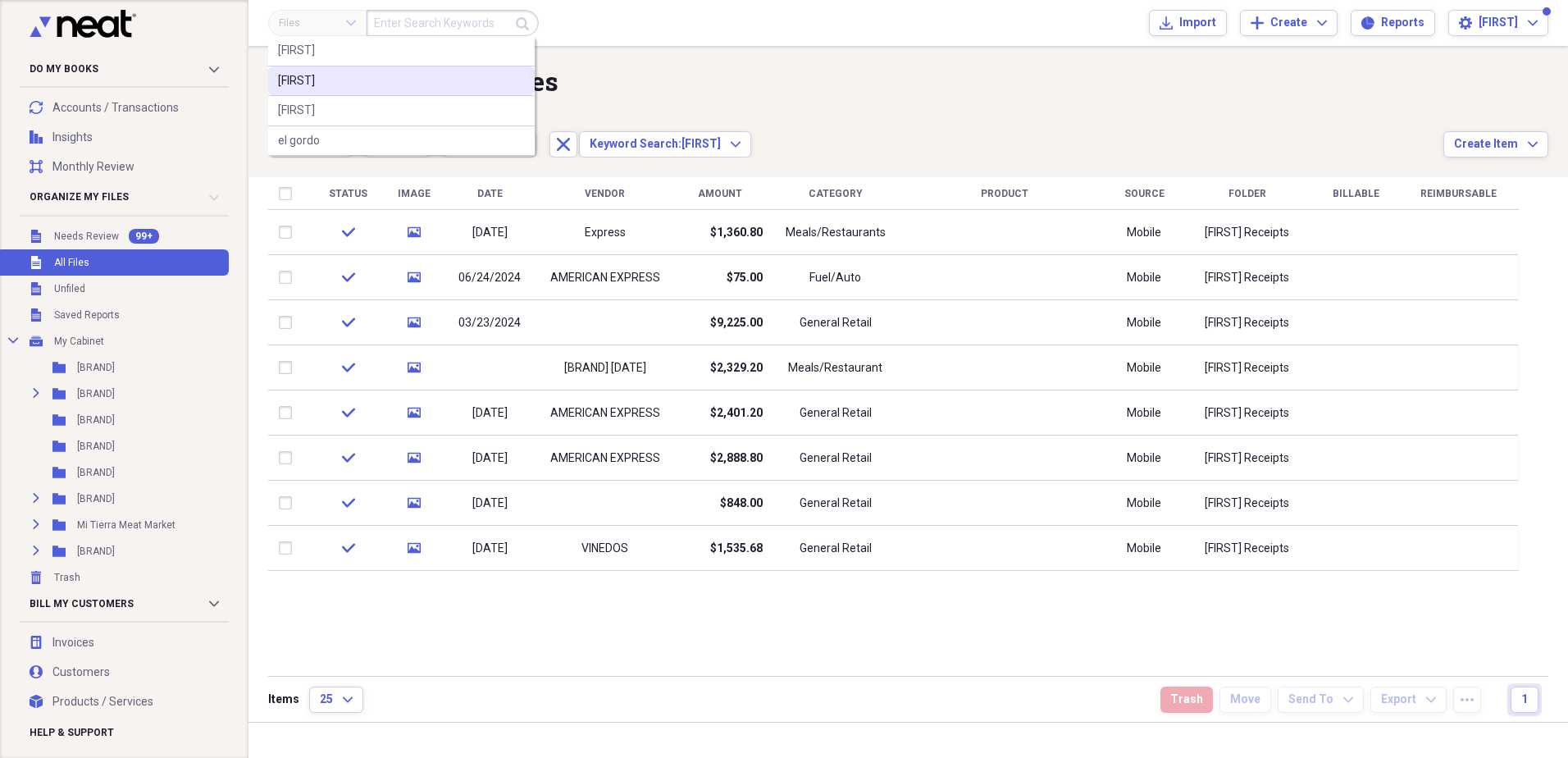 click on "[FIRST]" at bounding box center [401, 81] 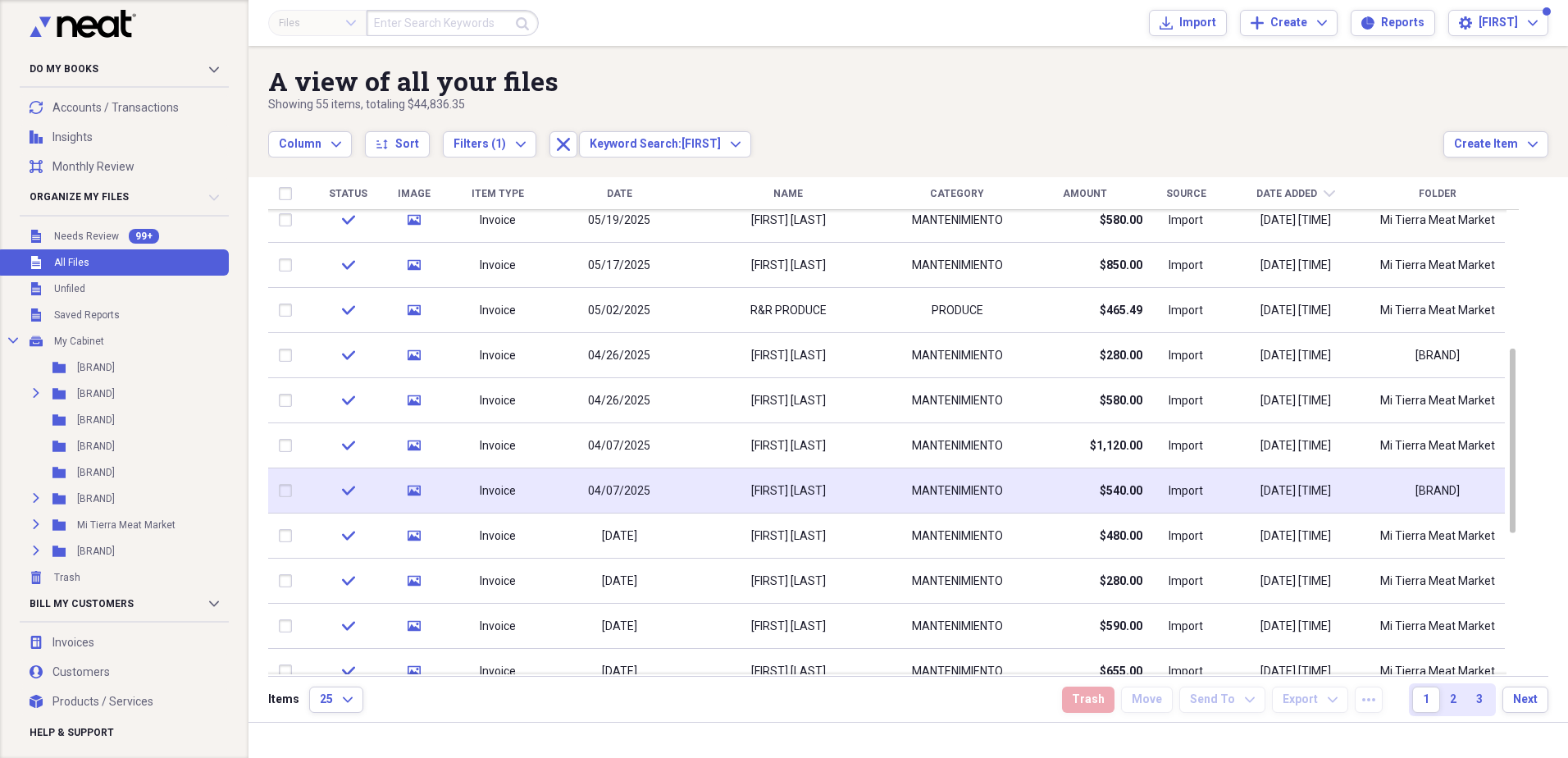 click on "MANTENIMIENTO" at bounding box center (957, 491) 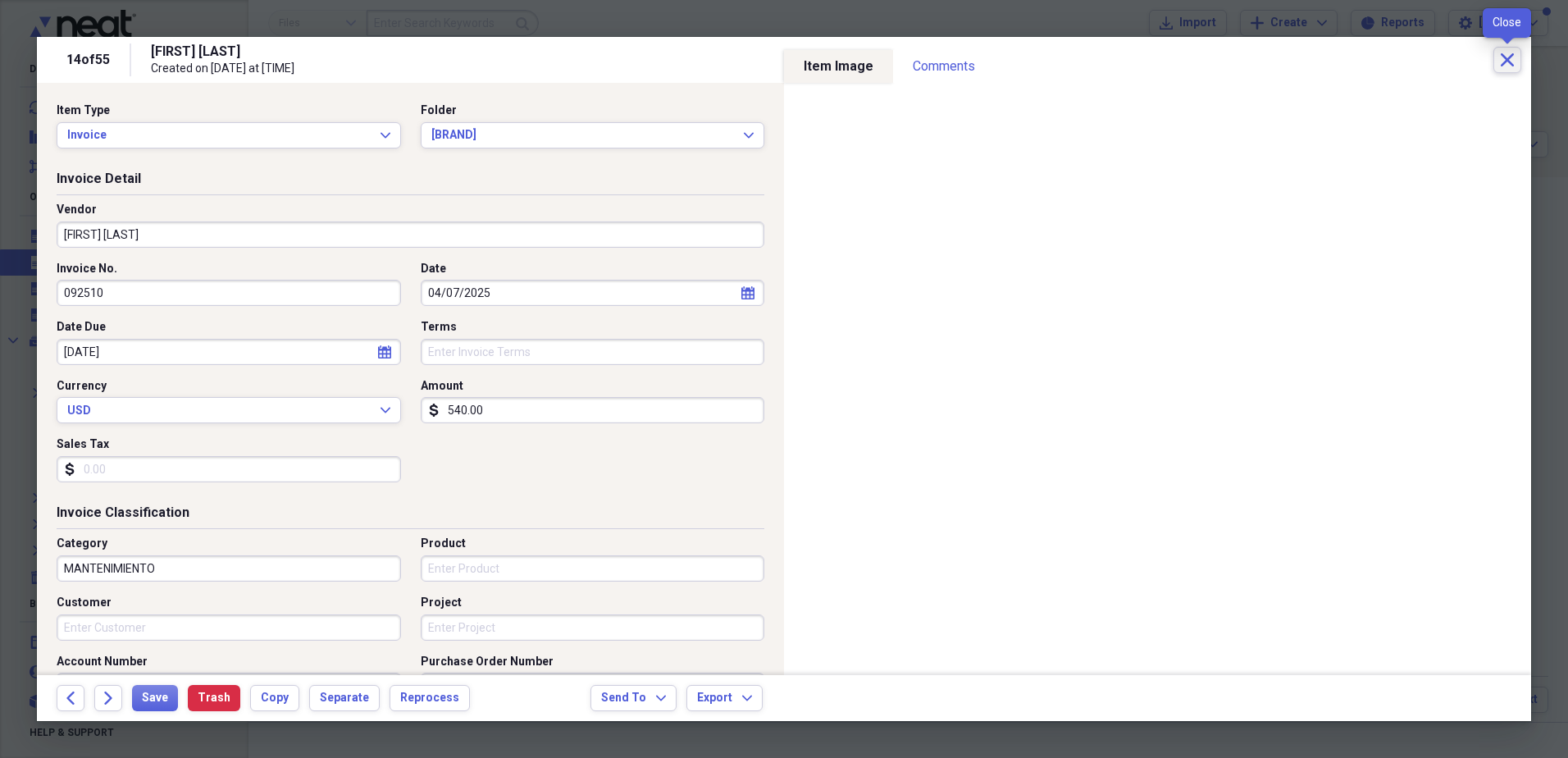 click on "Close" at bounding box center (1507, 60) 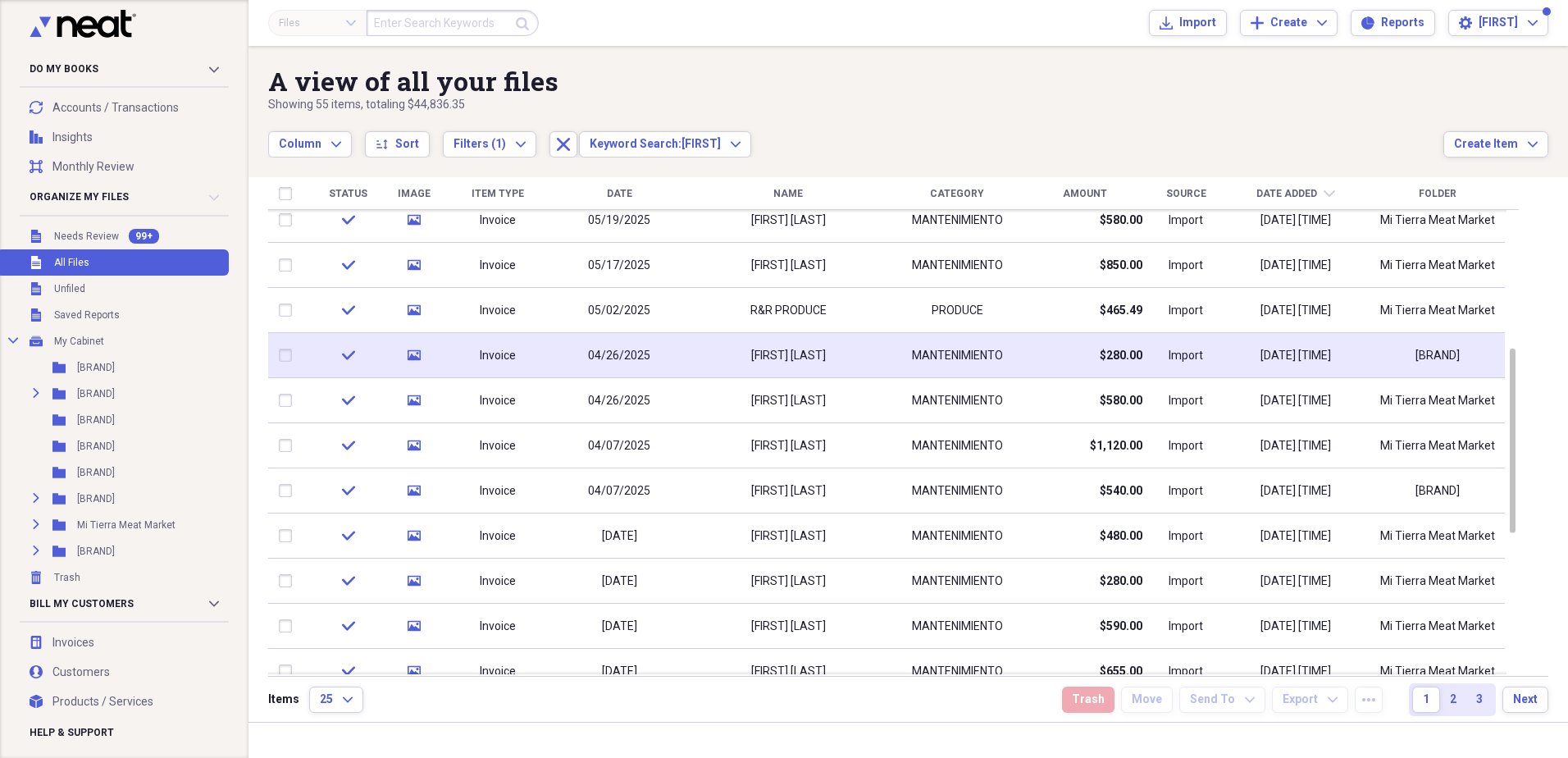 click on "[BRAND]" at bounding box center (1437, 355) 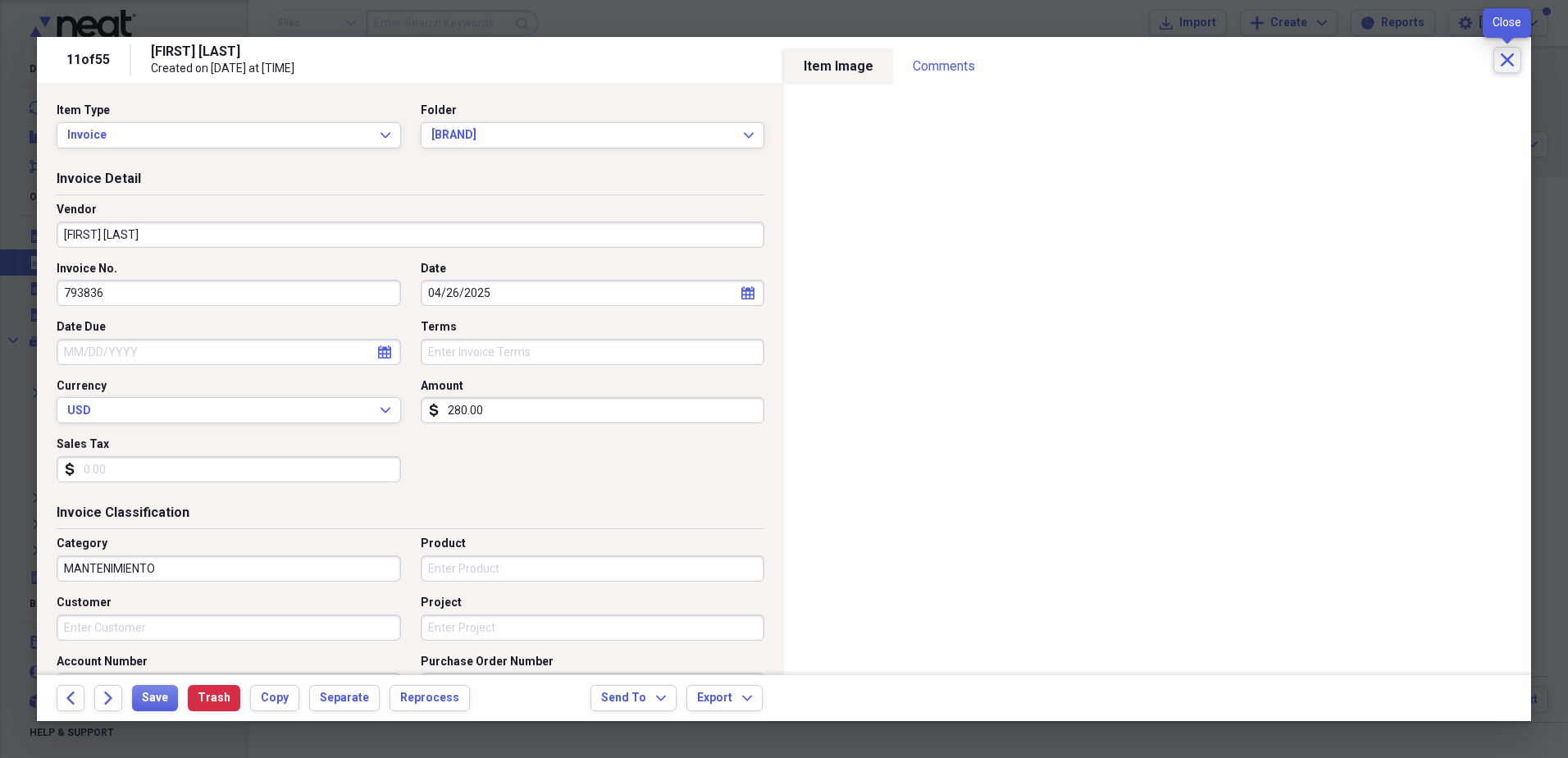 click on "Close" 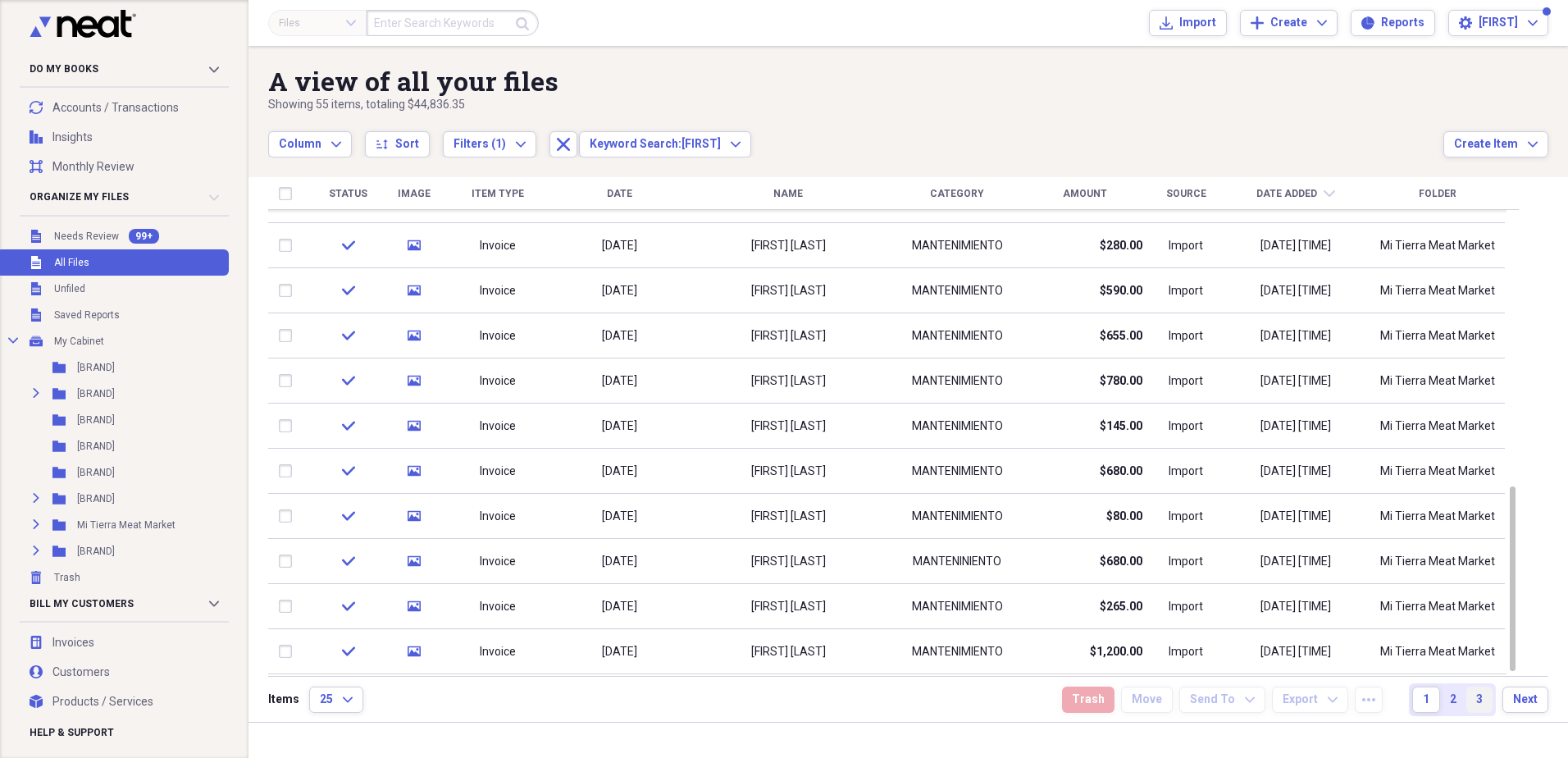 click on "3" at bounding box center [1479, 700] 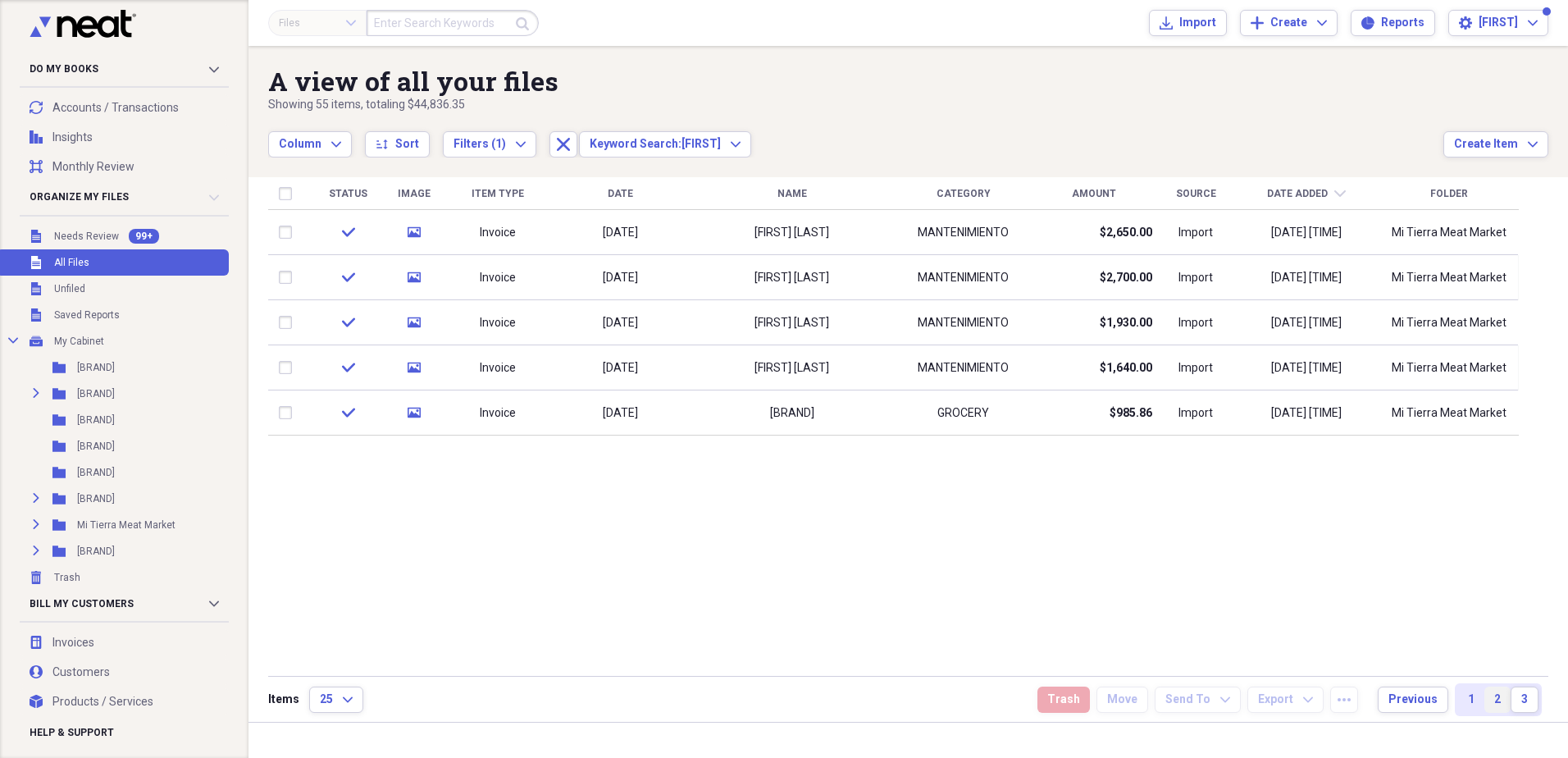 click on "2" at bounding box center [1497, 700] 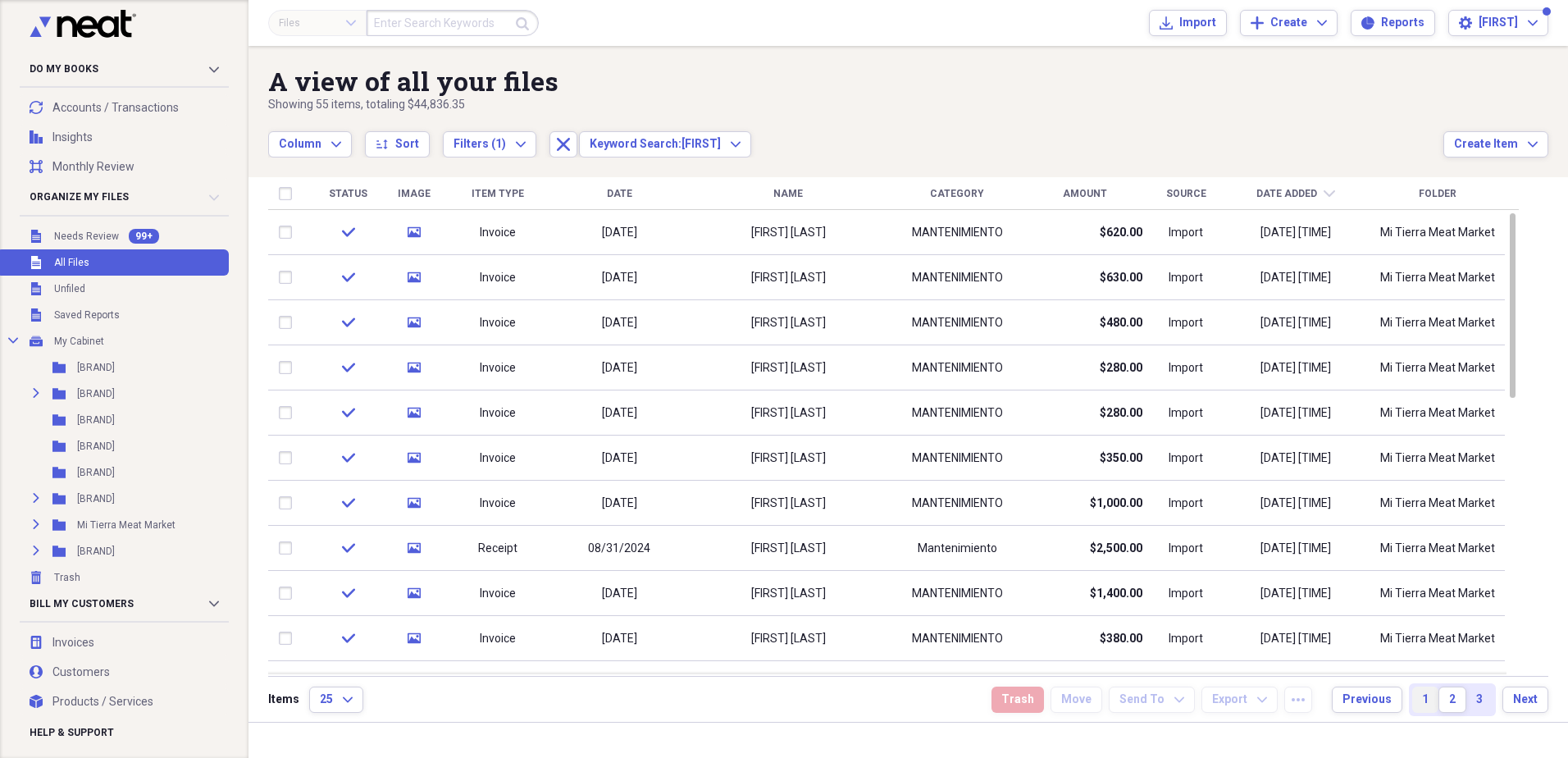 click on "1" at bounding box center (1425, 700) 